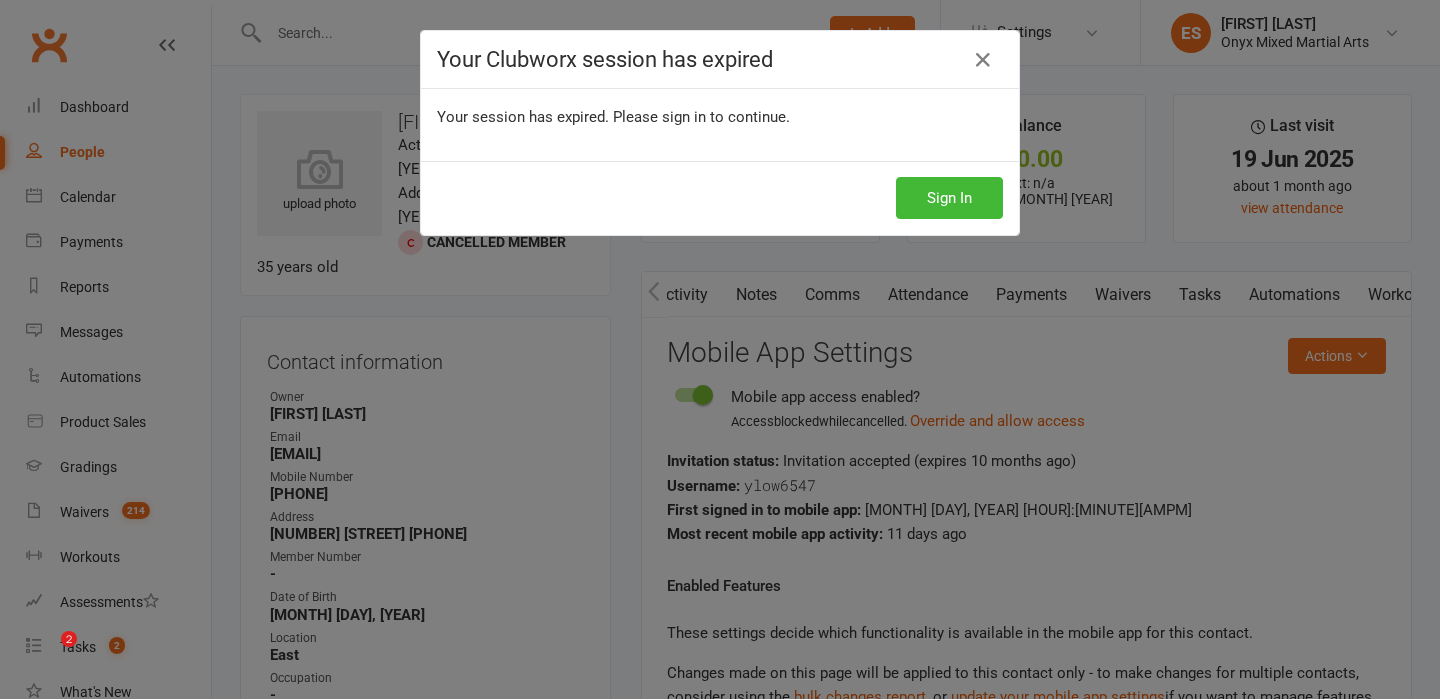 scroll, scrollTop: 417, scrollLeft: 0, axis: vertical 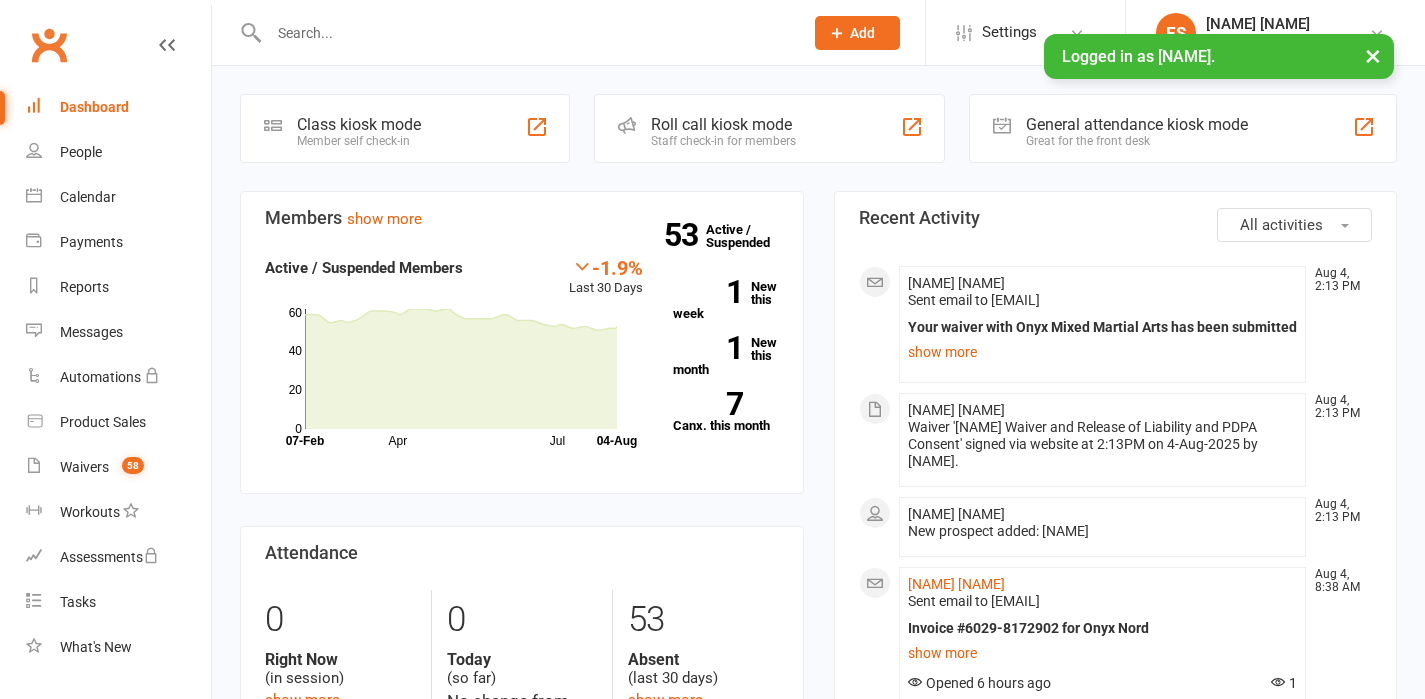 click on "×" at bounding box center [1373, 55] 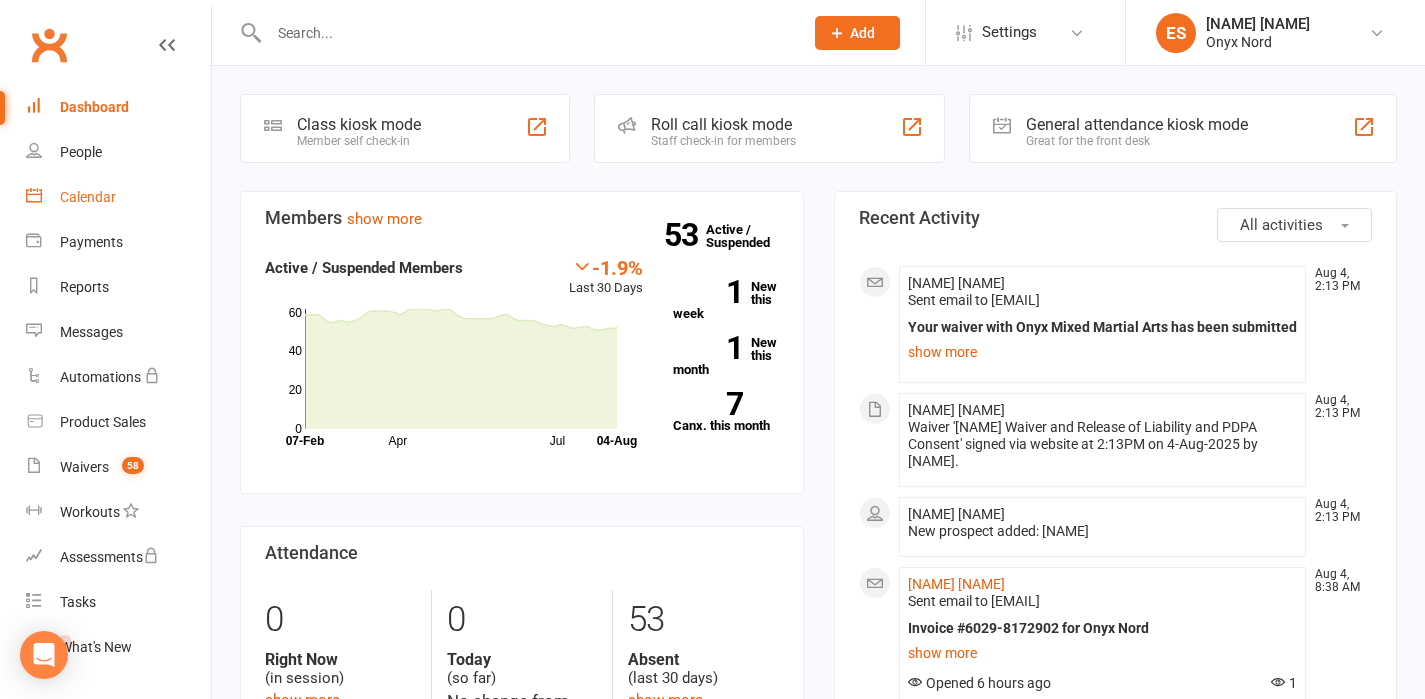 scroll, scrollTop: 0, scrollLeft: 0, axis: both 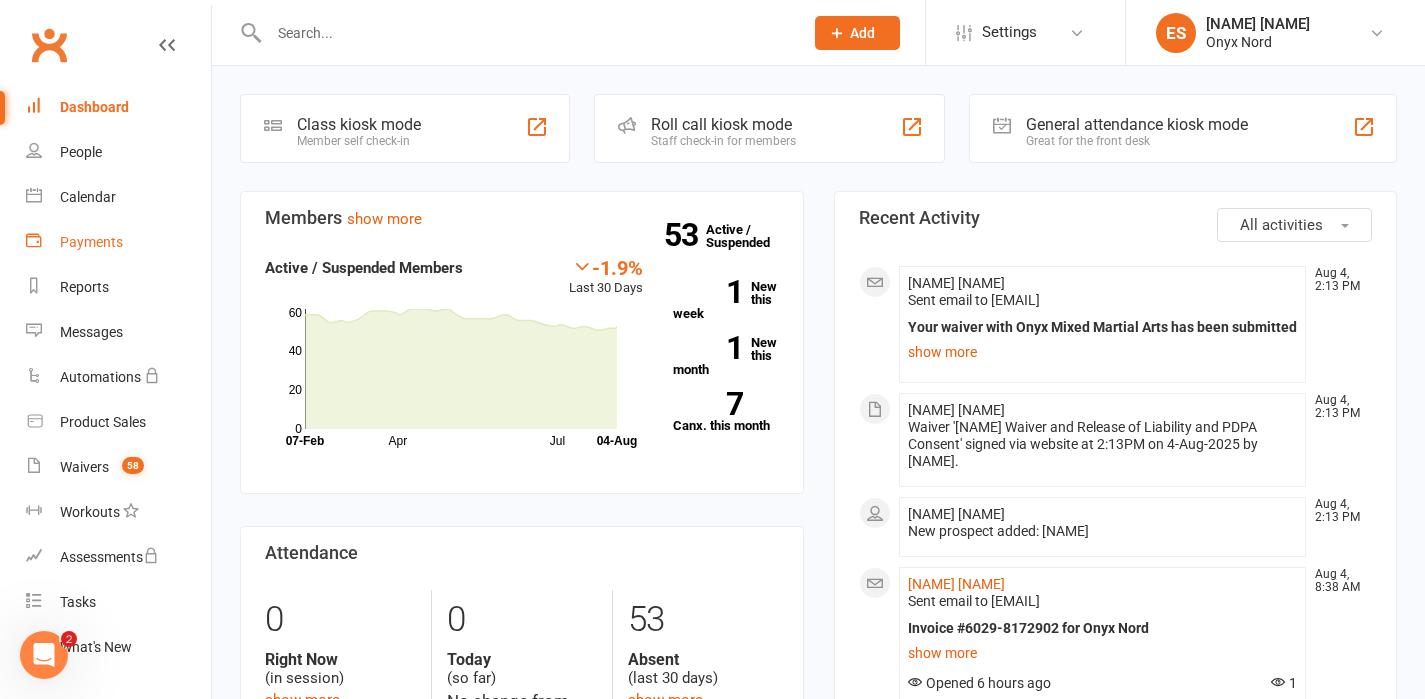 click on "Payments" at bounding box center [91, 242] 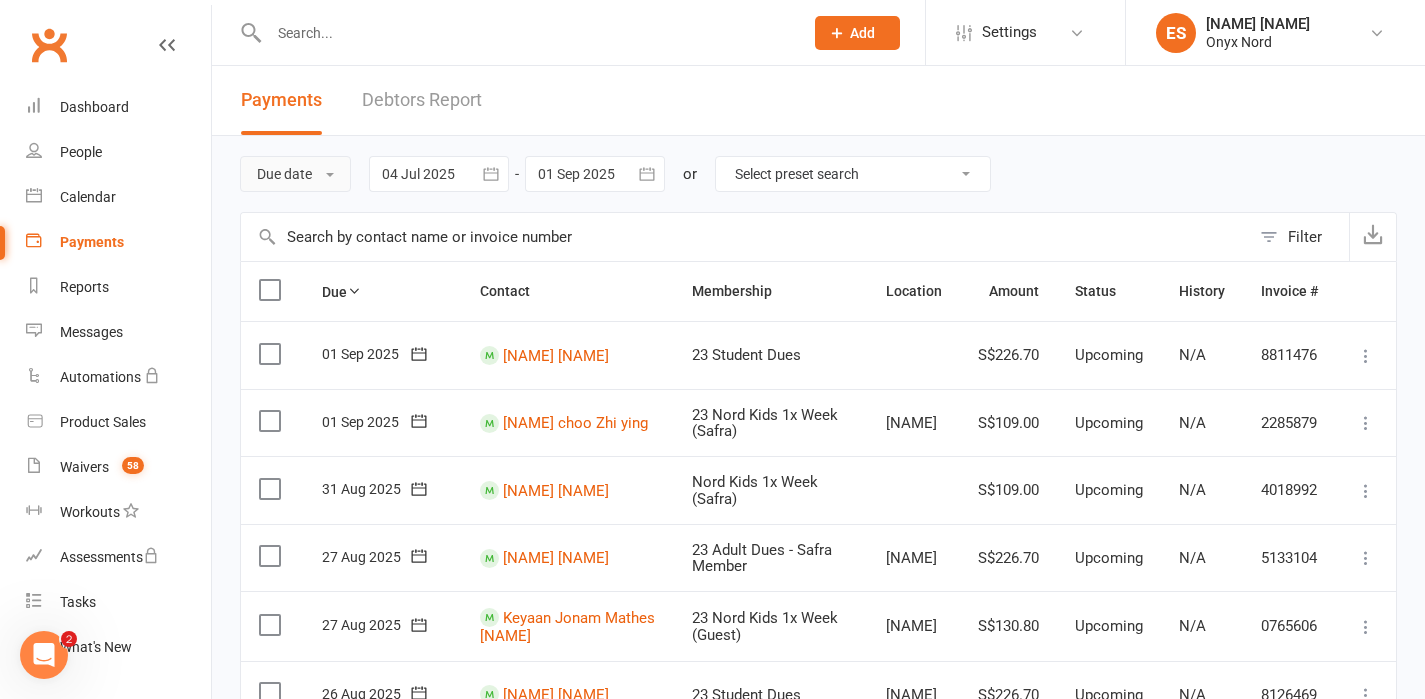 click on "Due date" at bounding box center [295, 174] 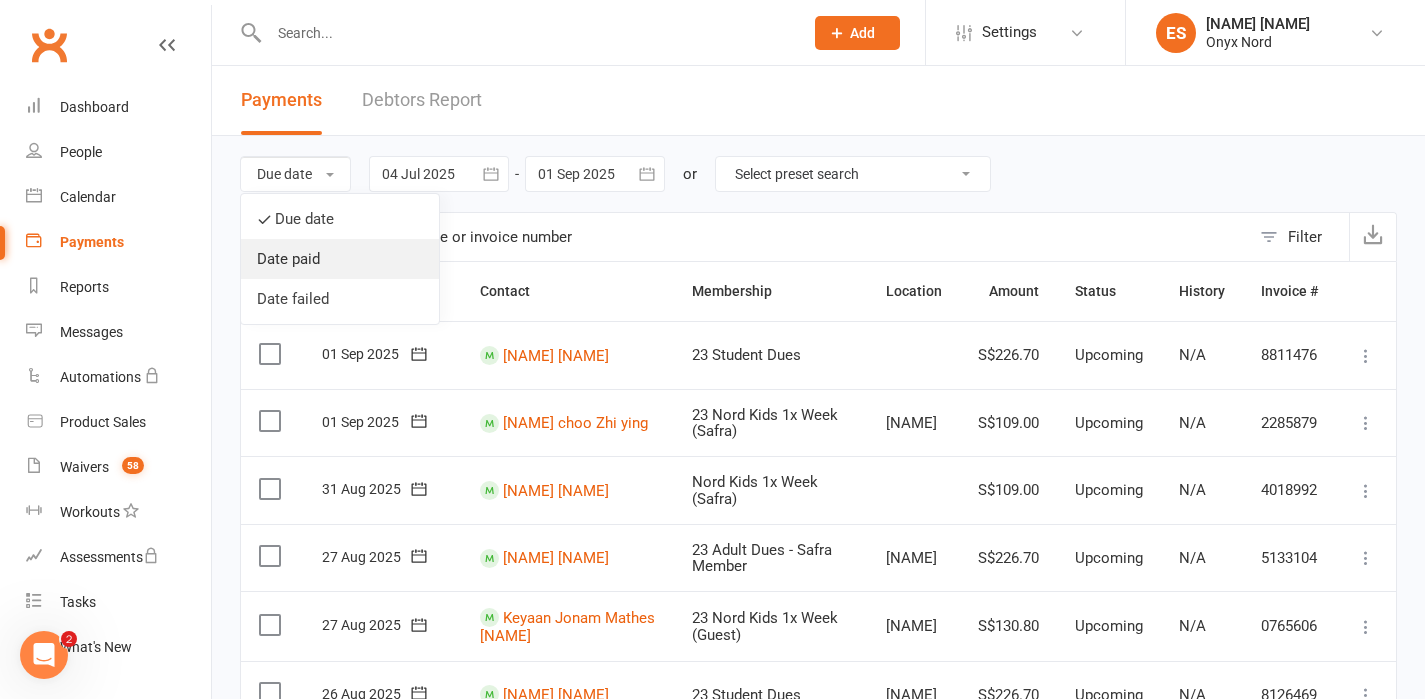 click on "Date paid" at bounding box center (340, 259) 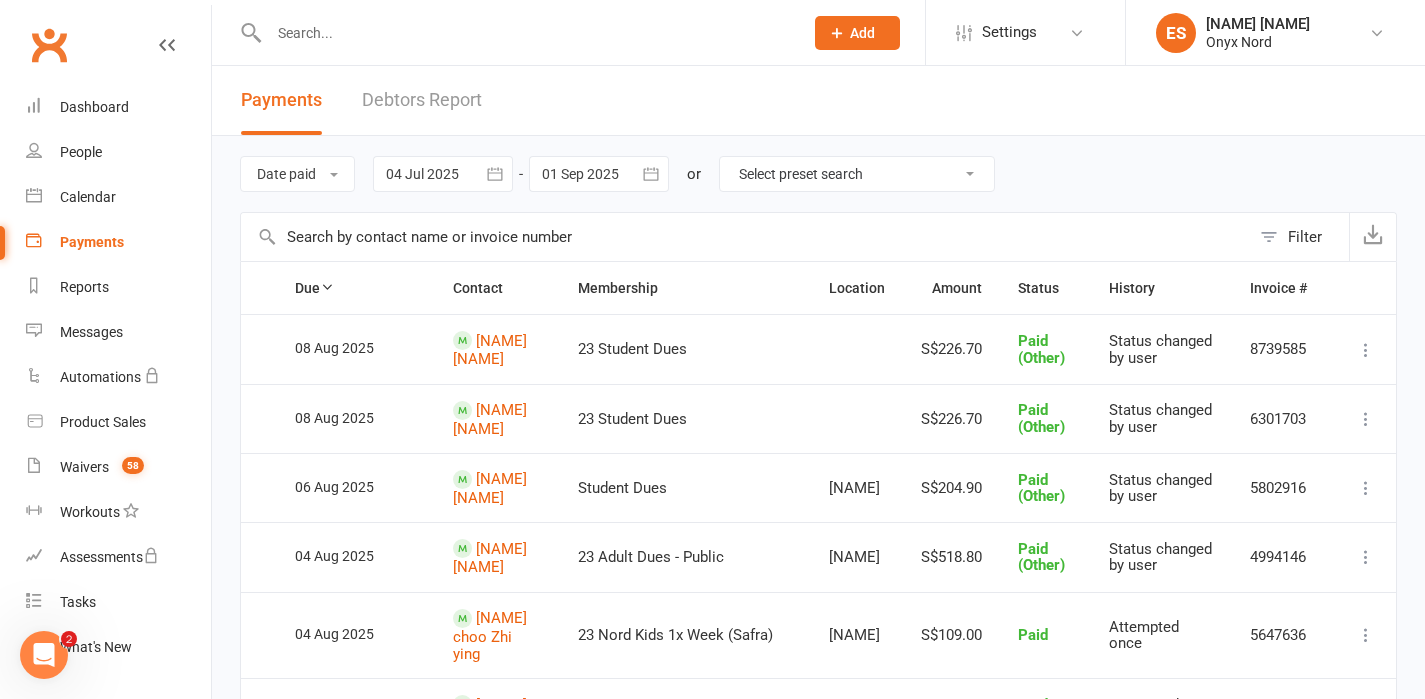 click 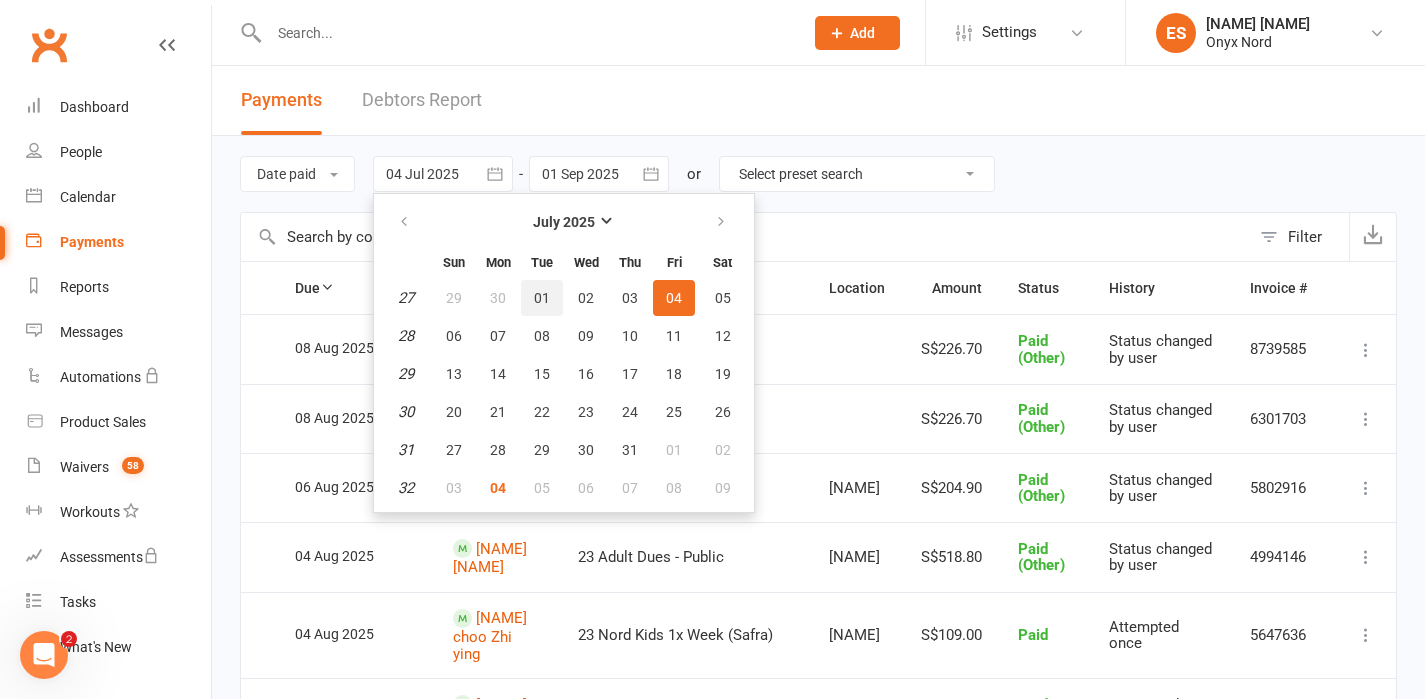 click on "01" at bounding box center [542, 298] 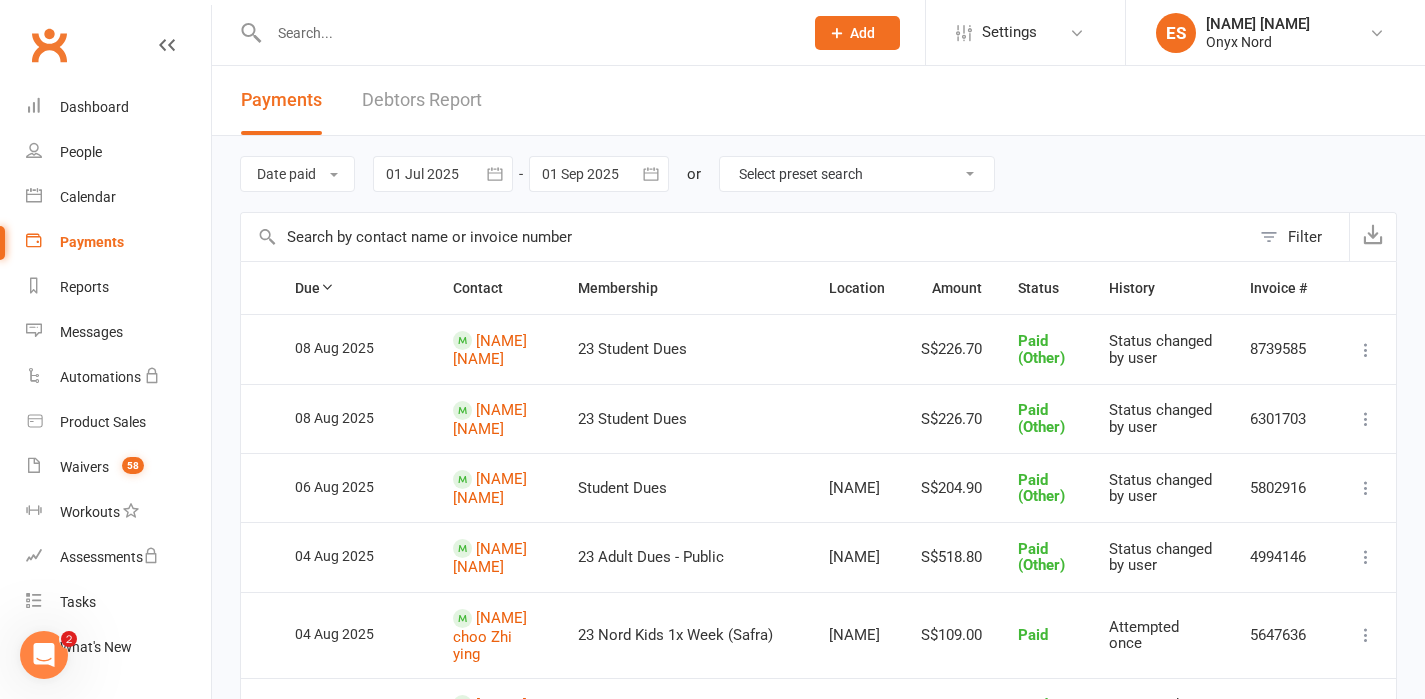 click 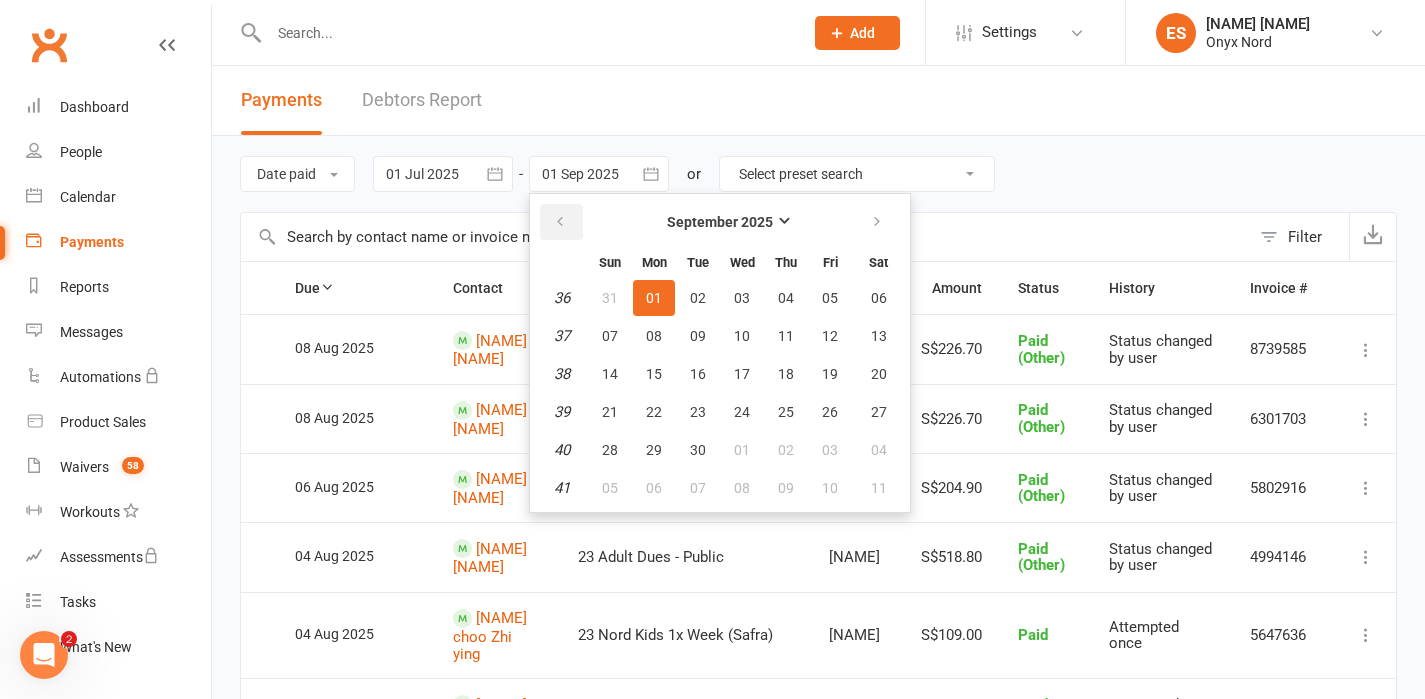 click at bounding box center (561, 222) 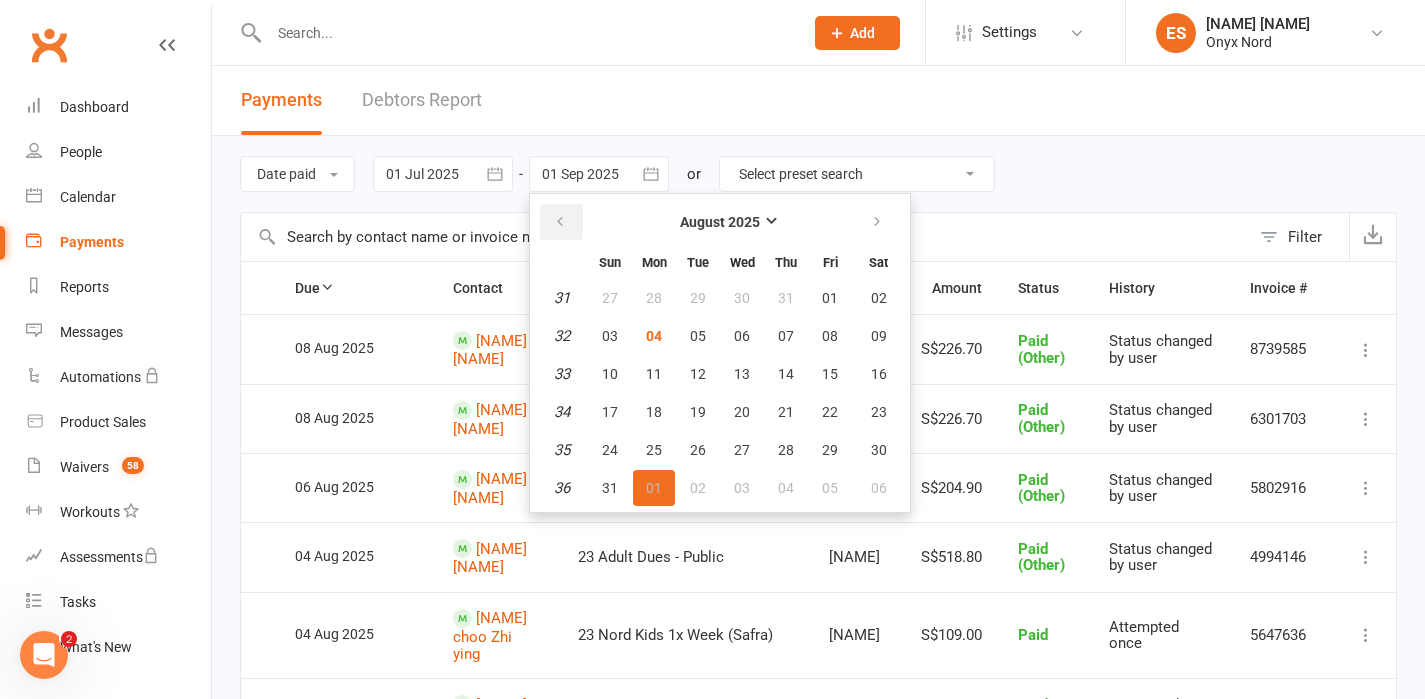 click at bounding box center (561, 222) 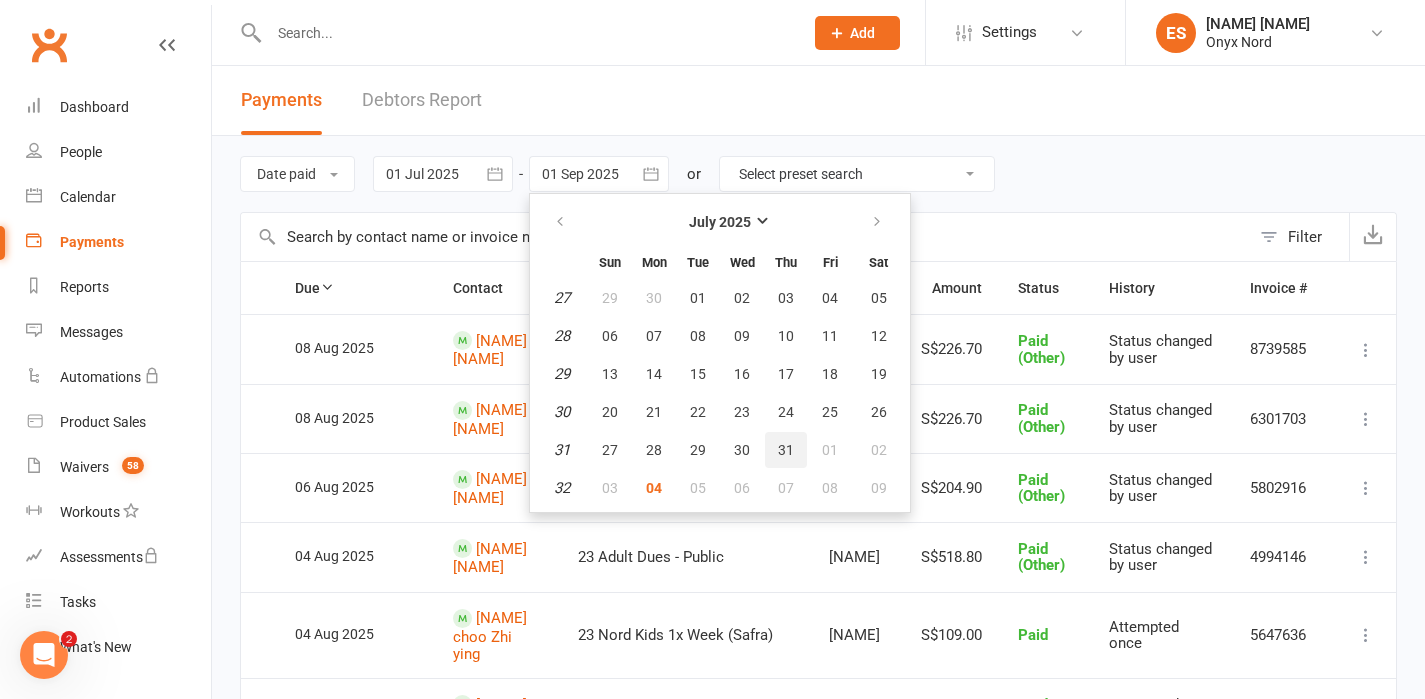 click on "31" at bounding box center [786, 450] 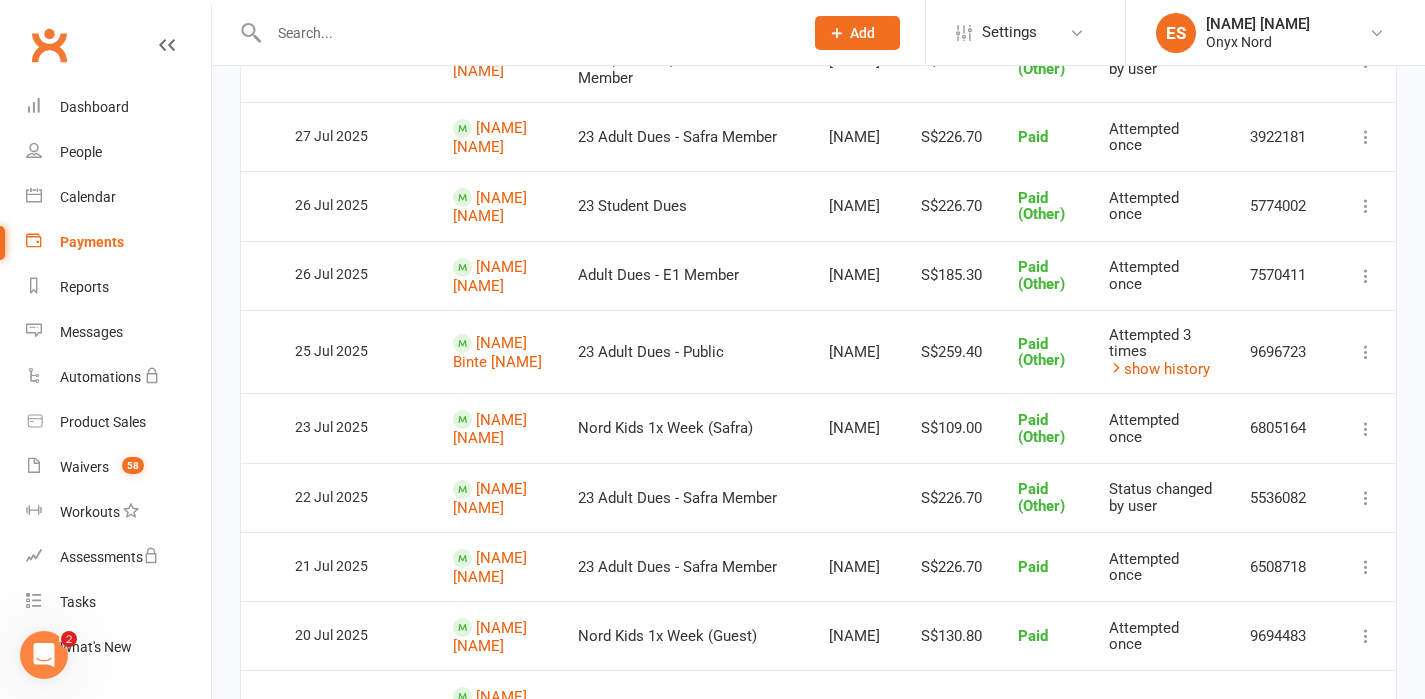 scroll, scrollTop: 0, scrollLeft: 0, axis: both 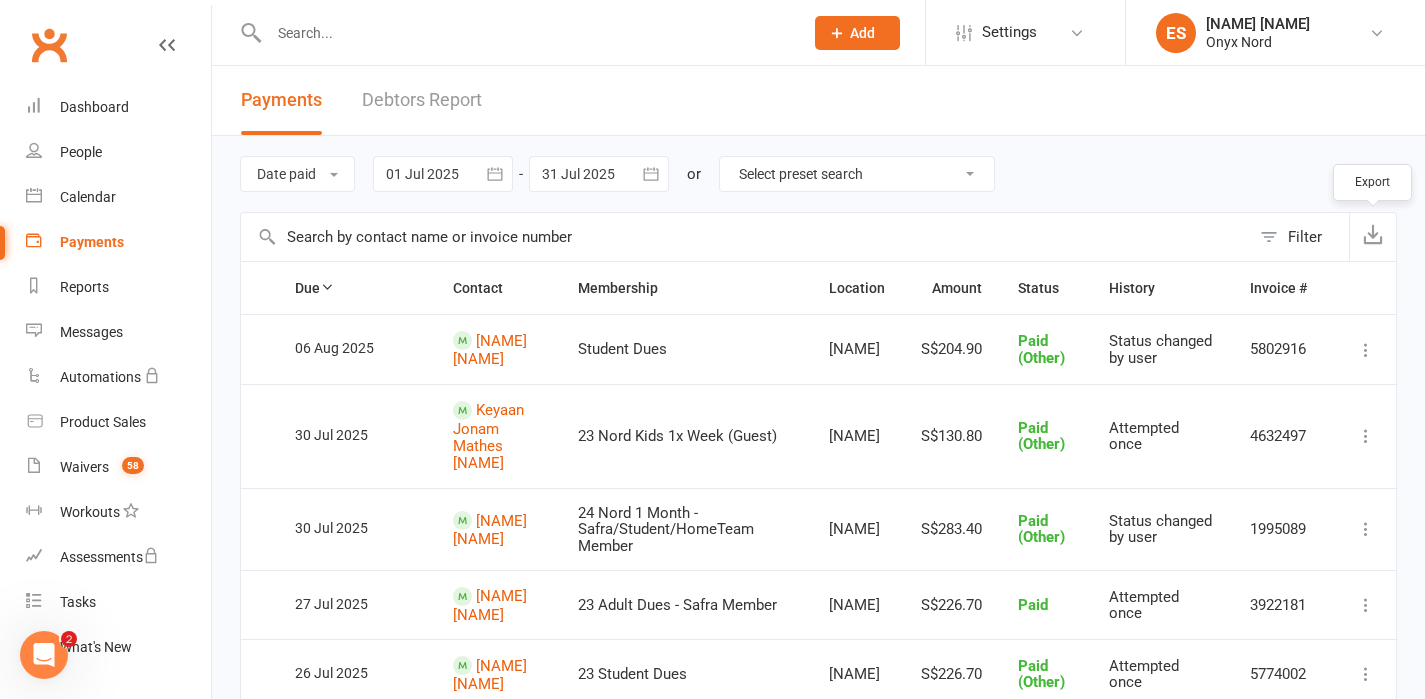 click at bounding box center (1373, 234) 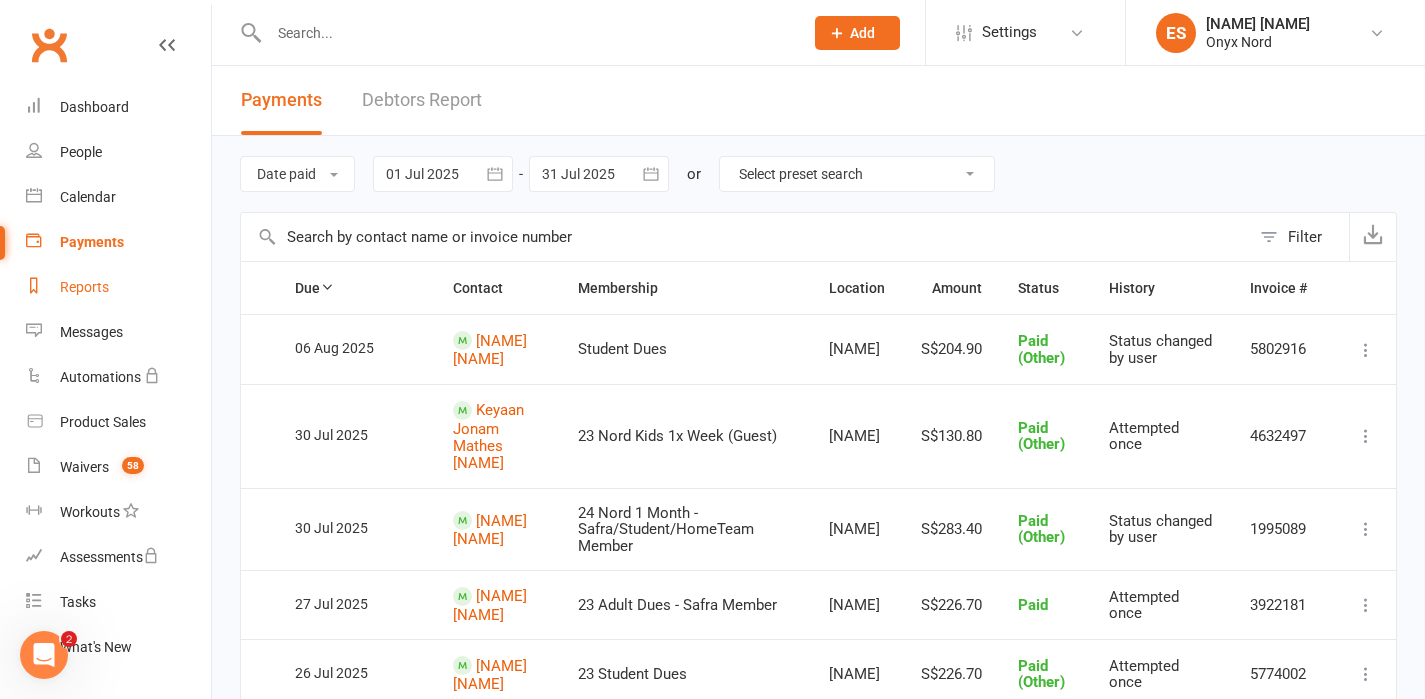 click on "Reports" at bounding box center (118, 287) 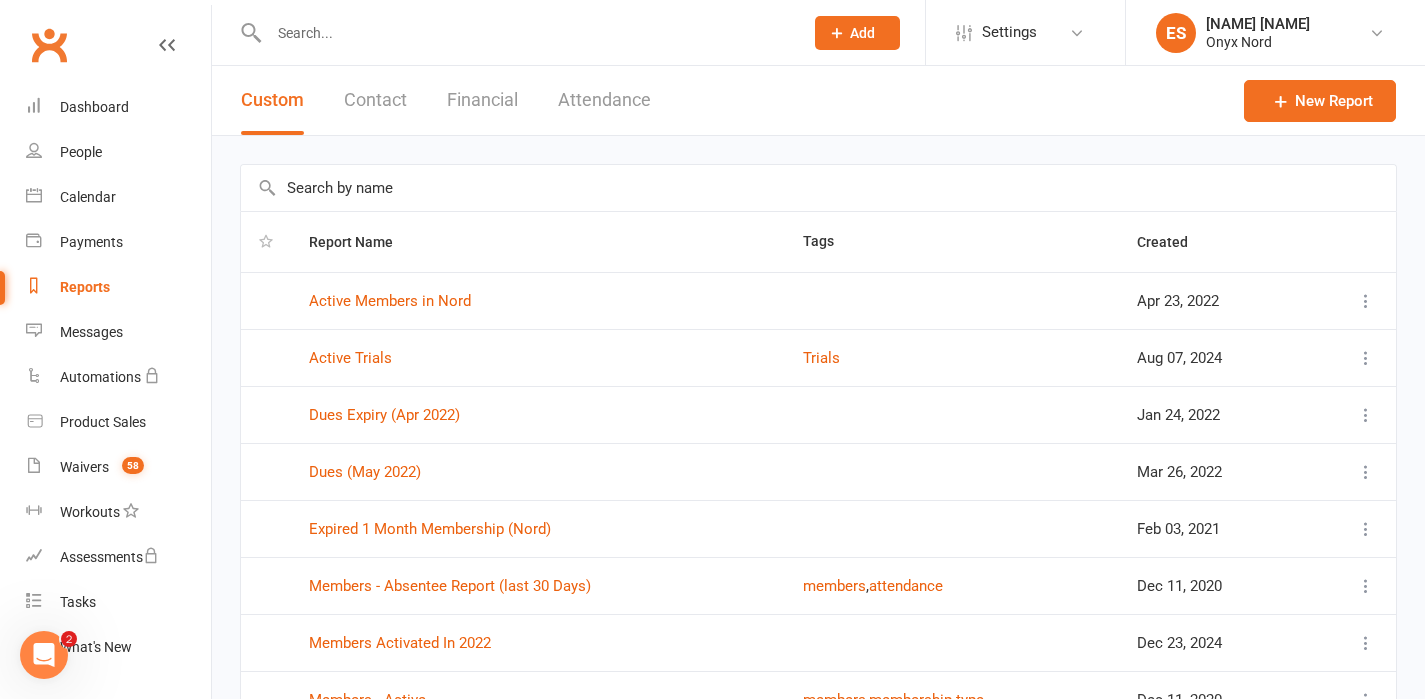 click on "Financial" at bounding box center [482, 100] 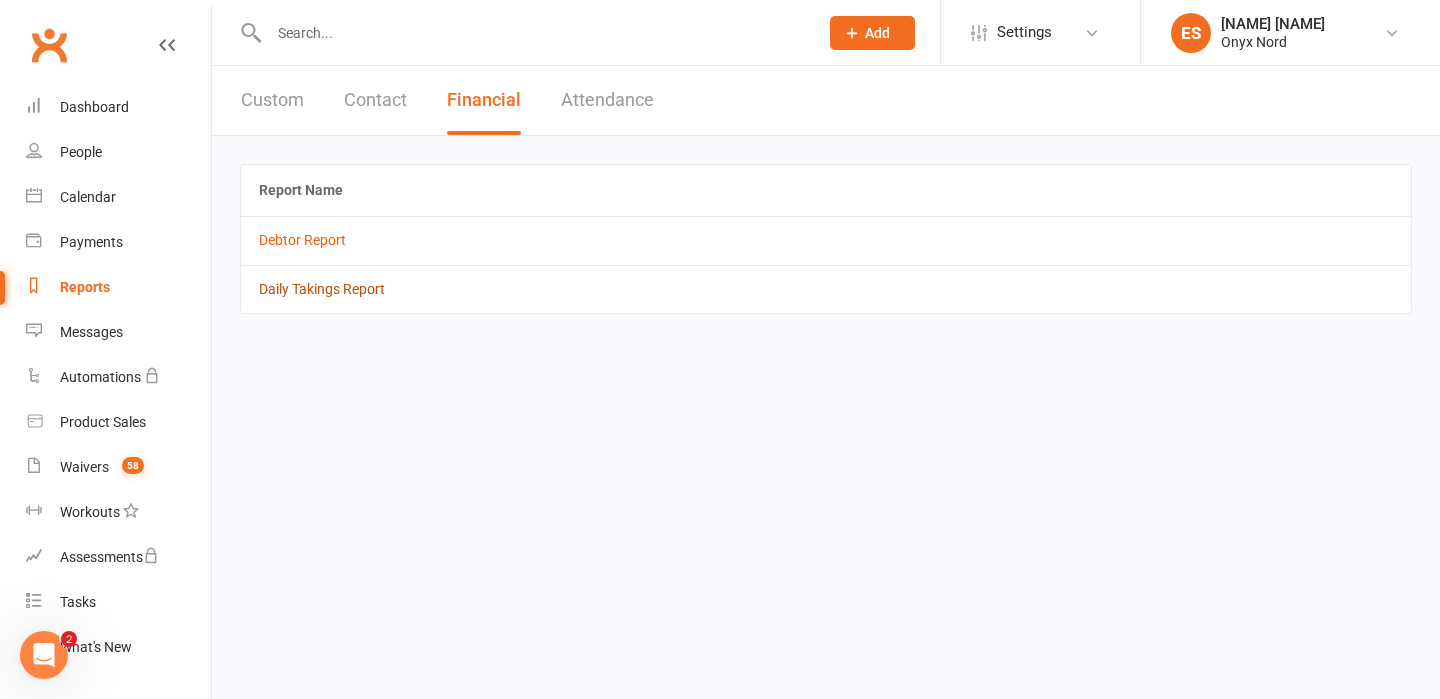 click on "Daily Takings Report" at bounding box center [322, 289] 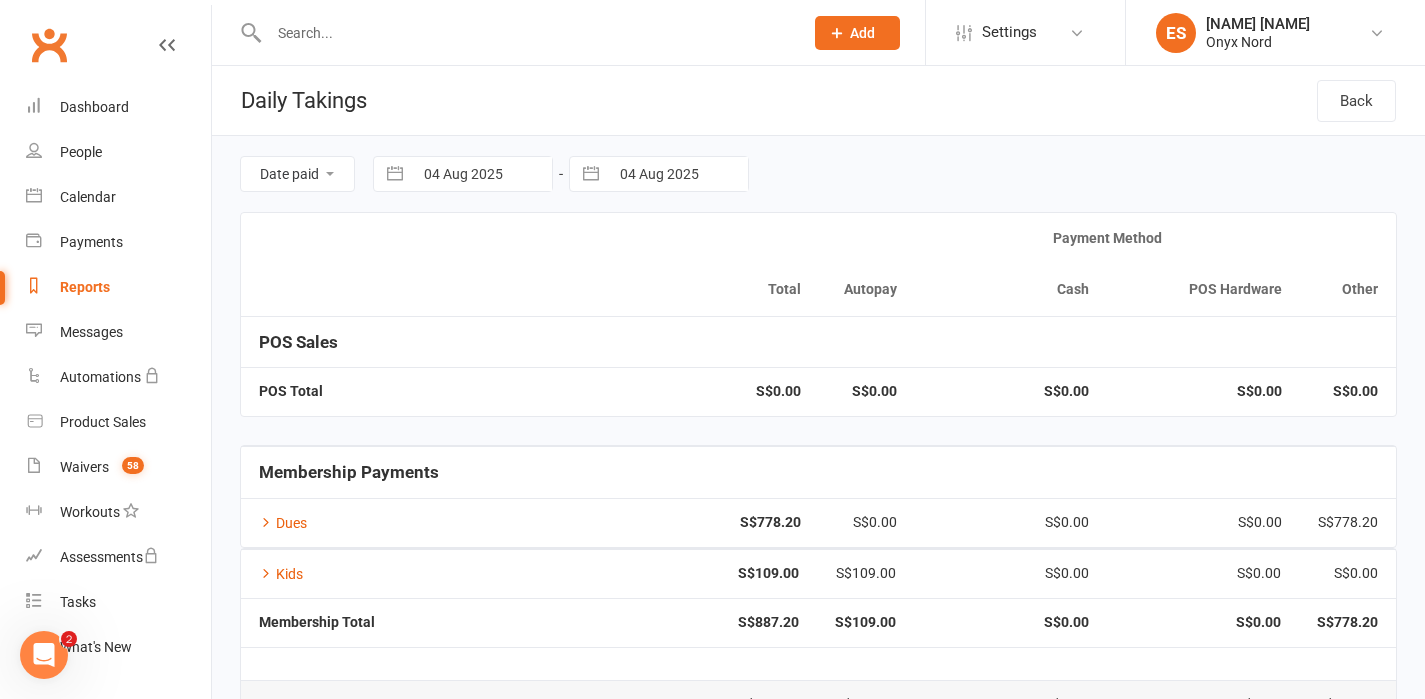 select on "6" 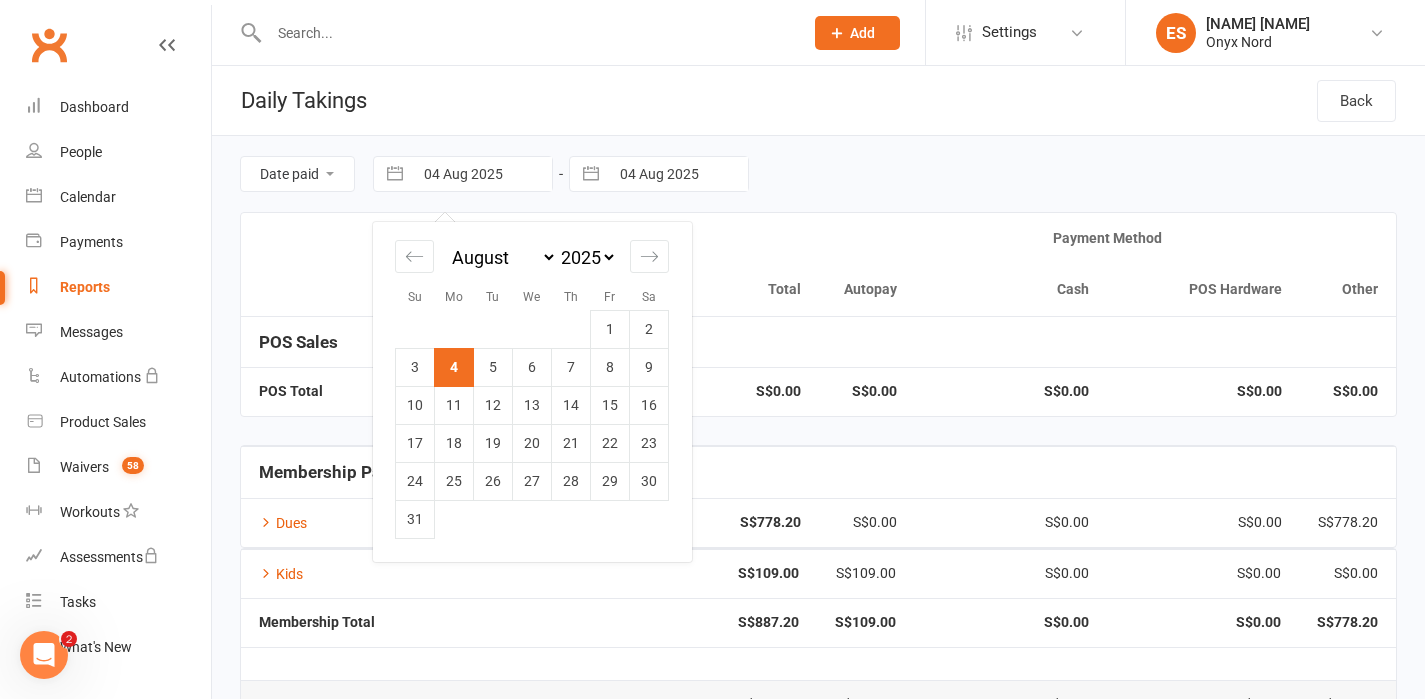 click on "04 Aug 2025" at bounding box center [482, 174] 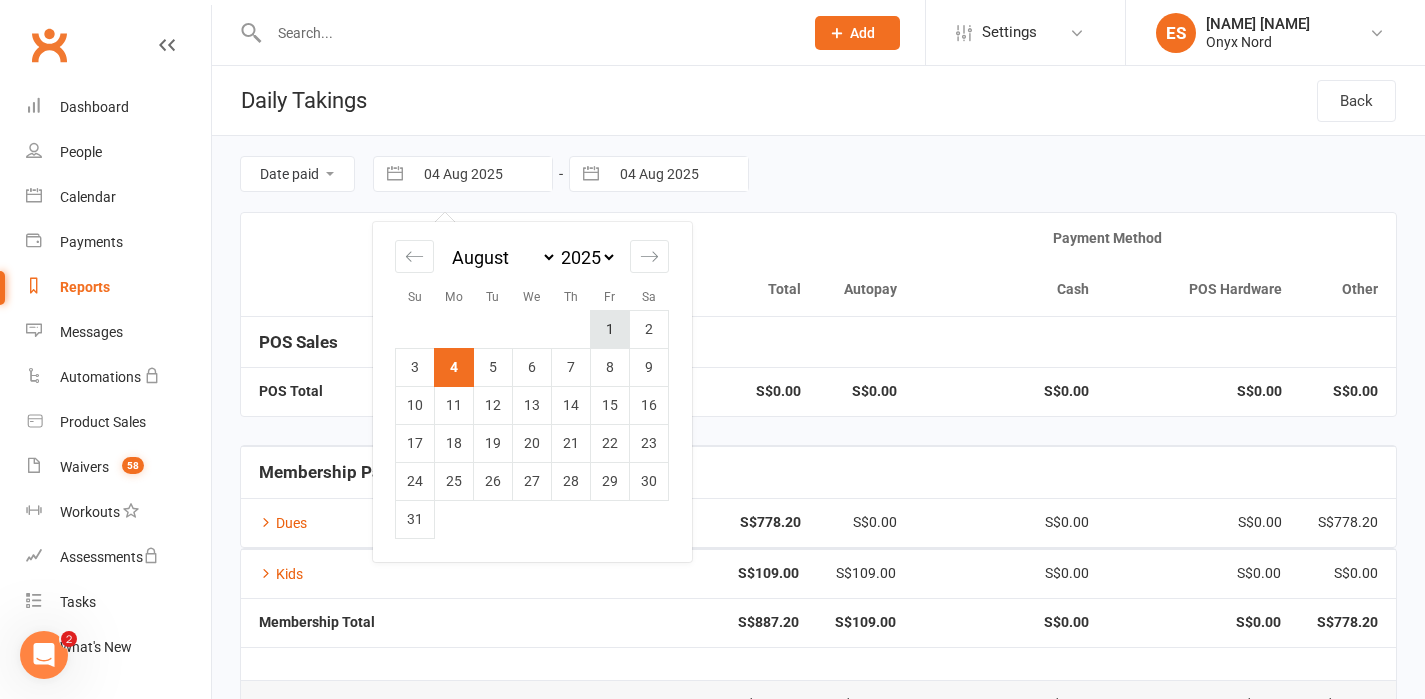 click on "1" at bounding box center (610, 329) 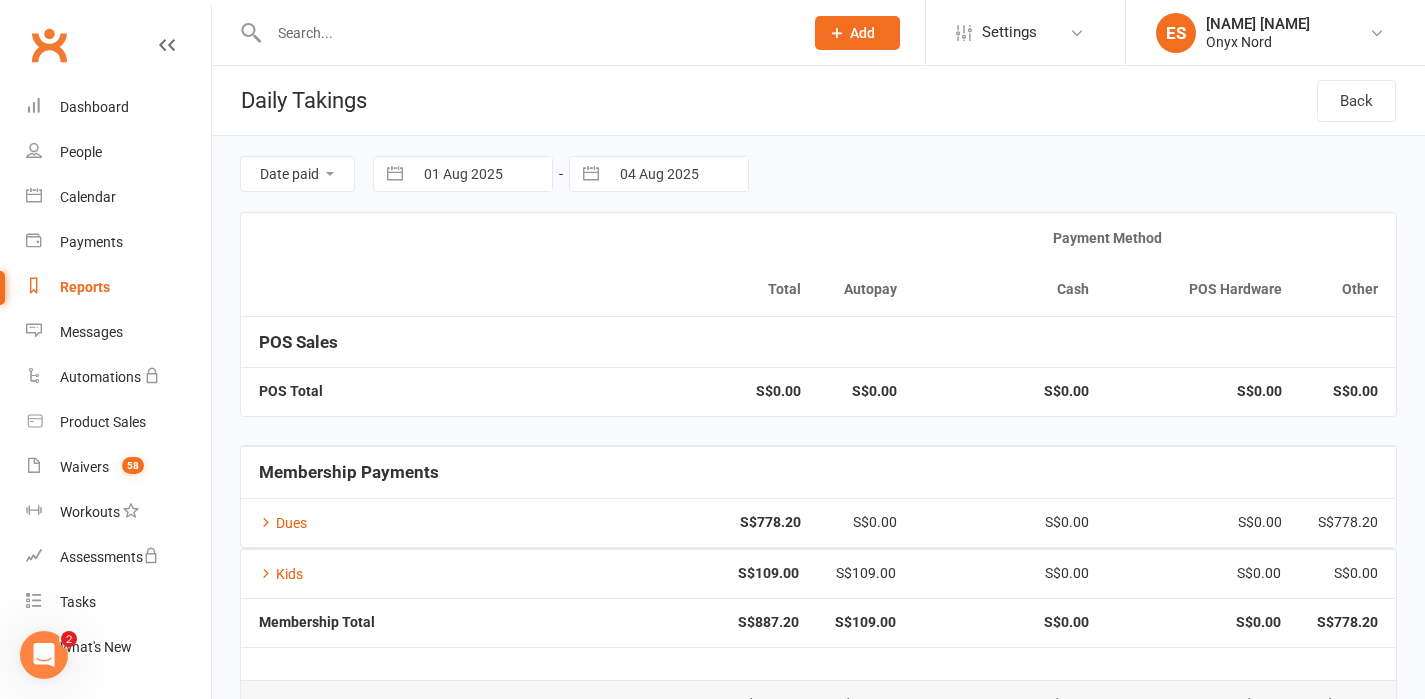 click on "04 Aug 2025" at bounding box center [678, 174] 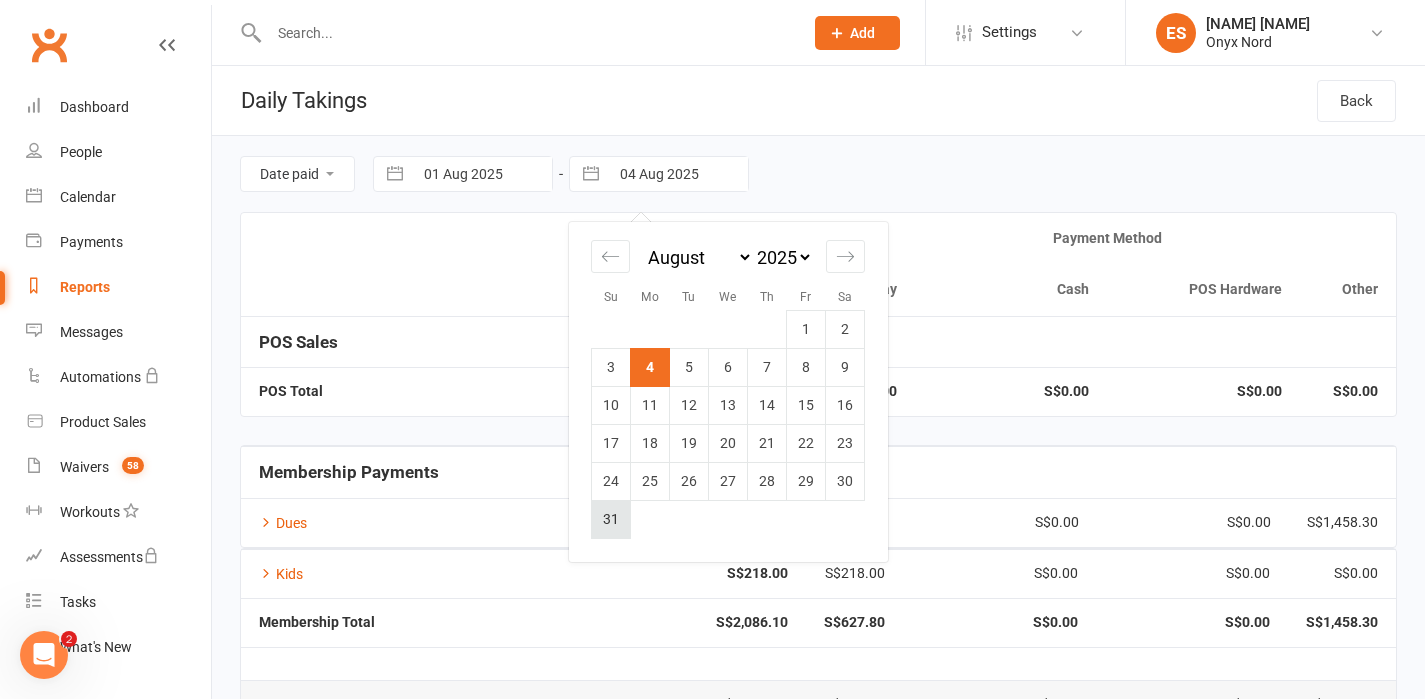 click on "31" at bounding box center [611, 519] 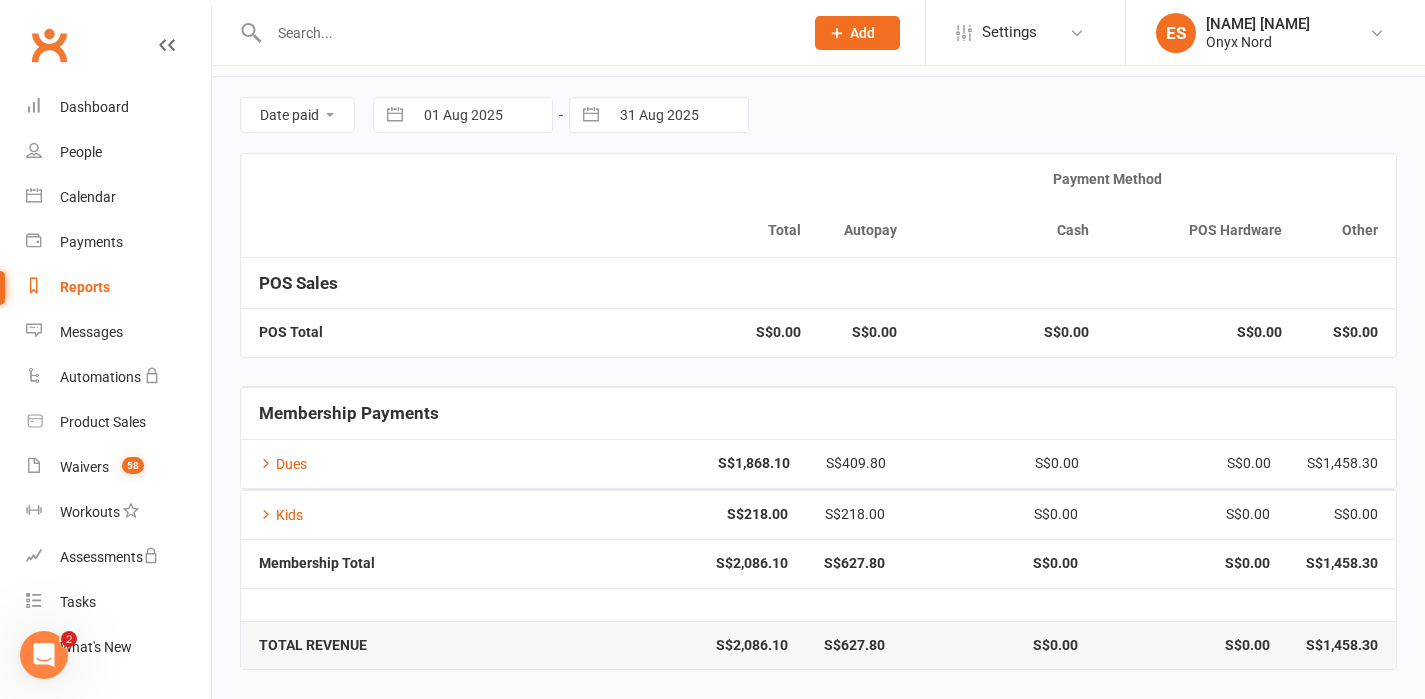 scroll, scrollTop: 0, scrollLeft: 0, axis: both 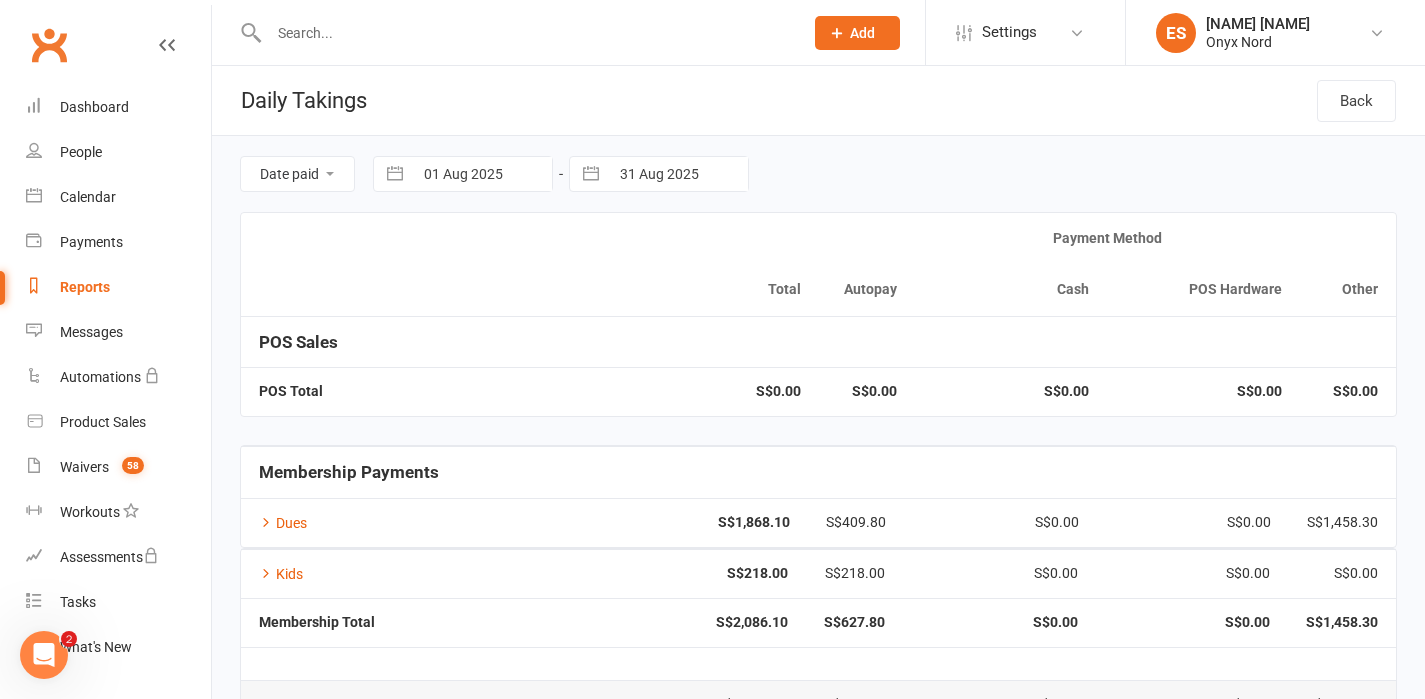 select on "6" 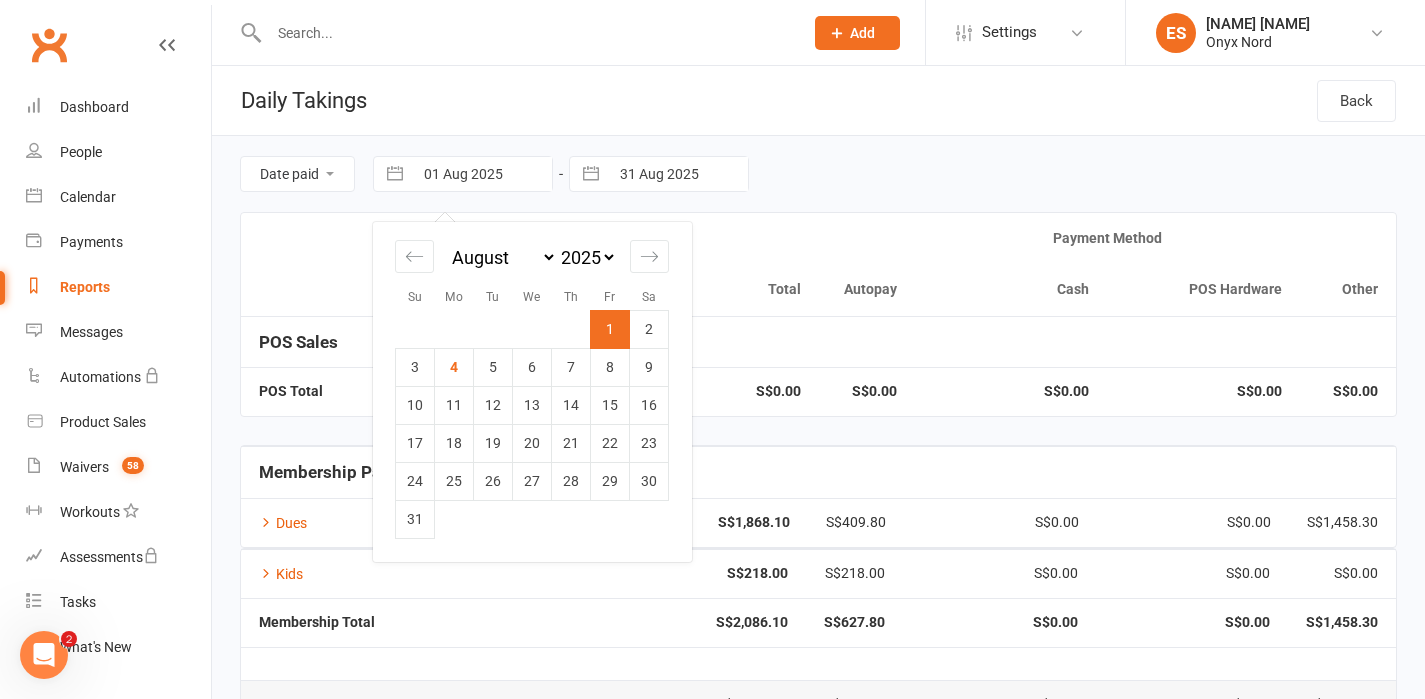 click on "01 Aug 2025" at bounding box center [482, 174] 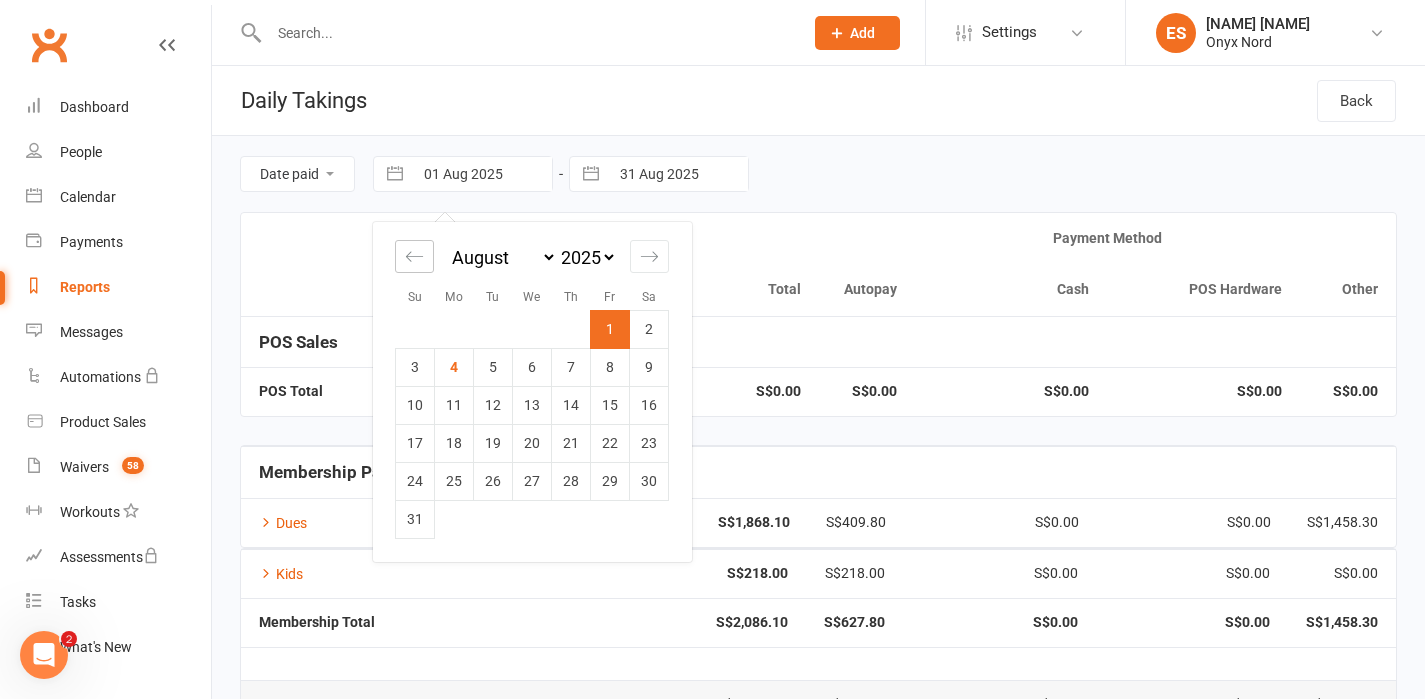 click 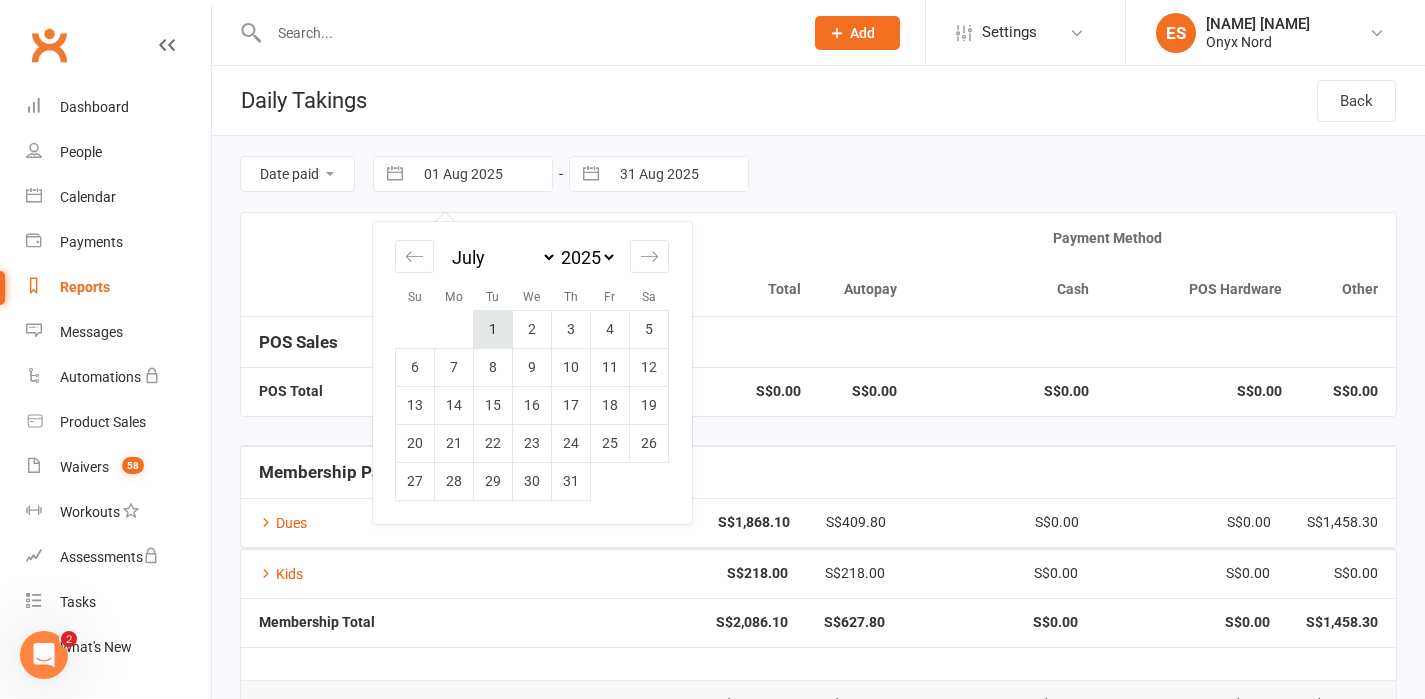 click on "1" at bounding box center [493, 329] 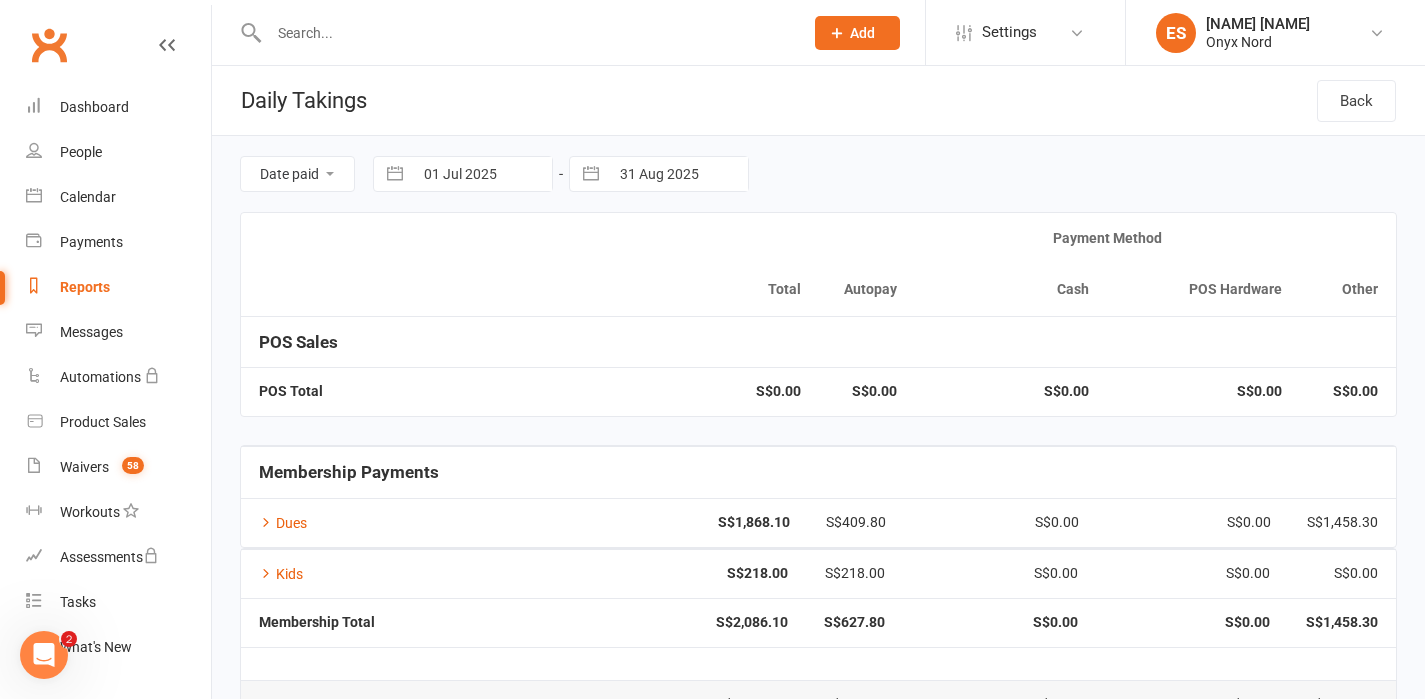 click on "31 Aug 2025" at bounding box center (678, 174) 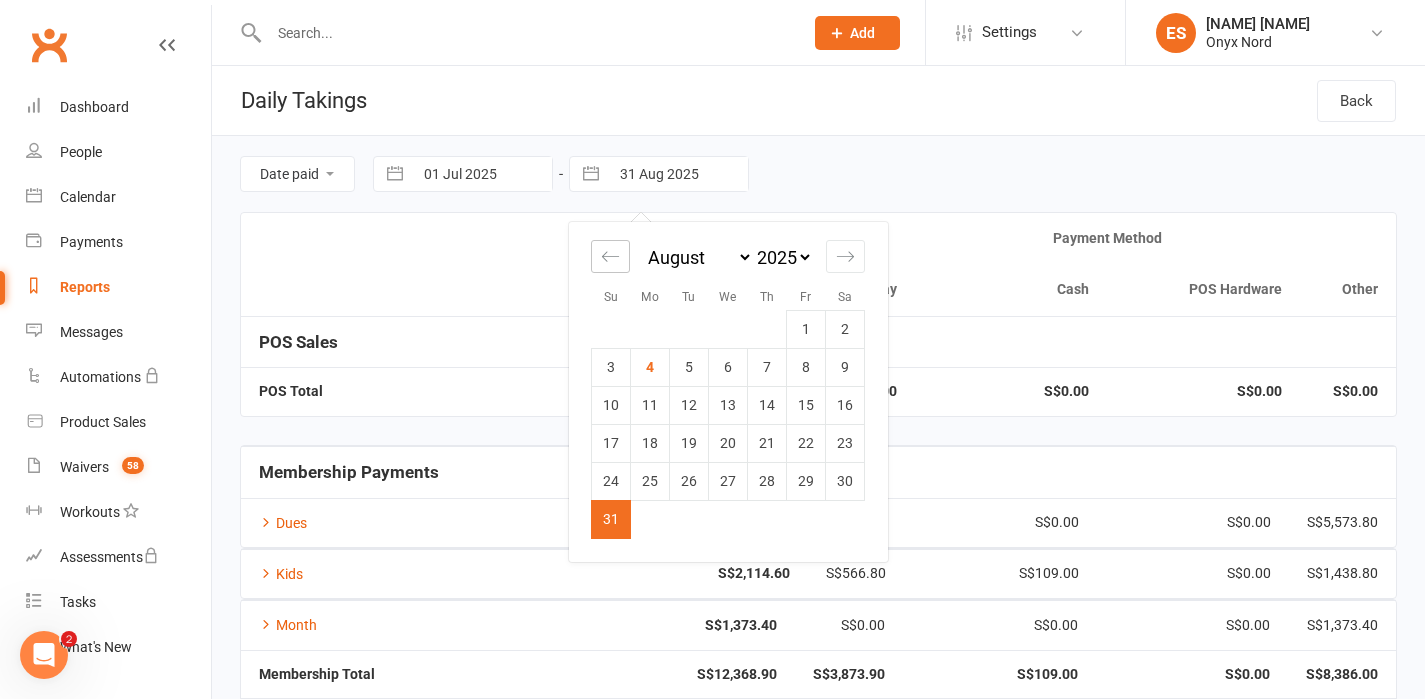 click at bounding box center (610, 256) 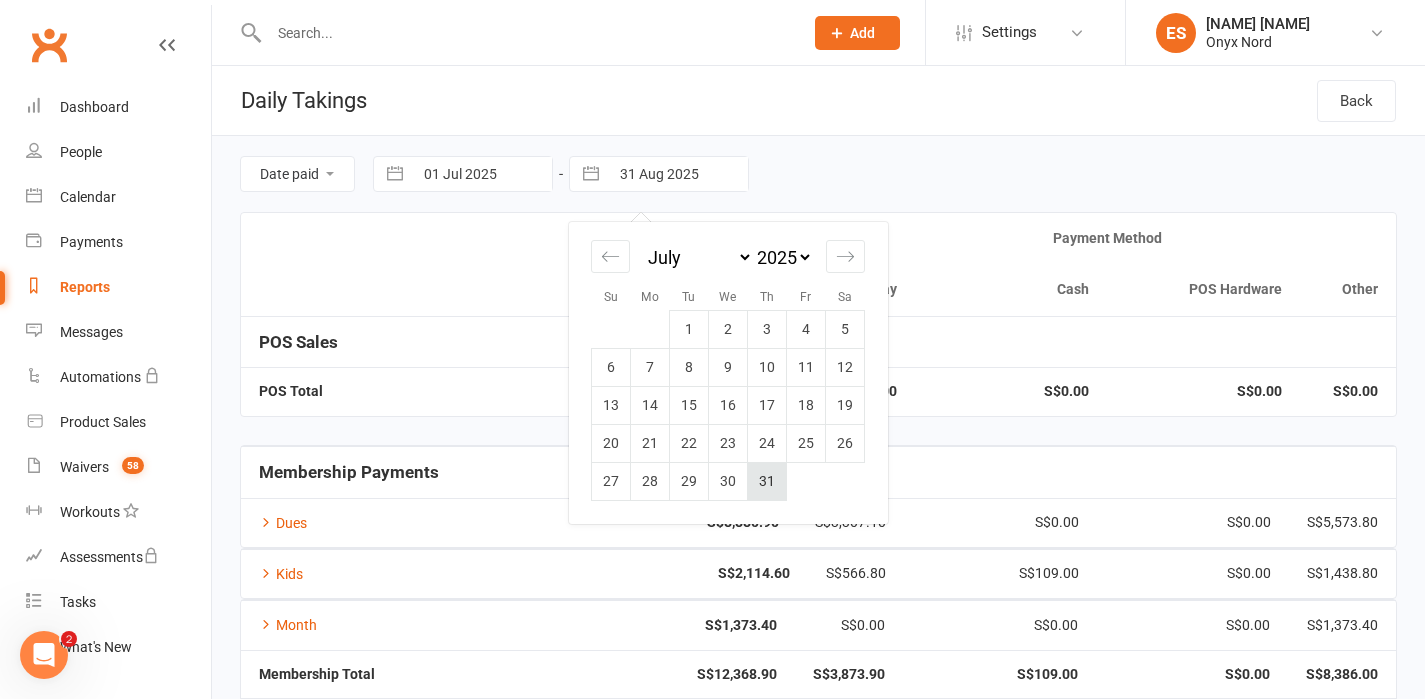 click on "31" at bounding box center (767, 481) 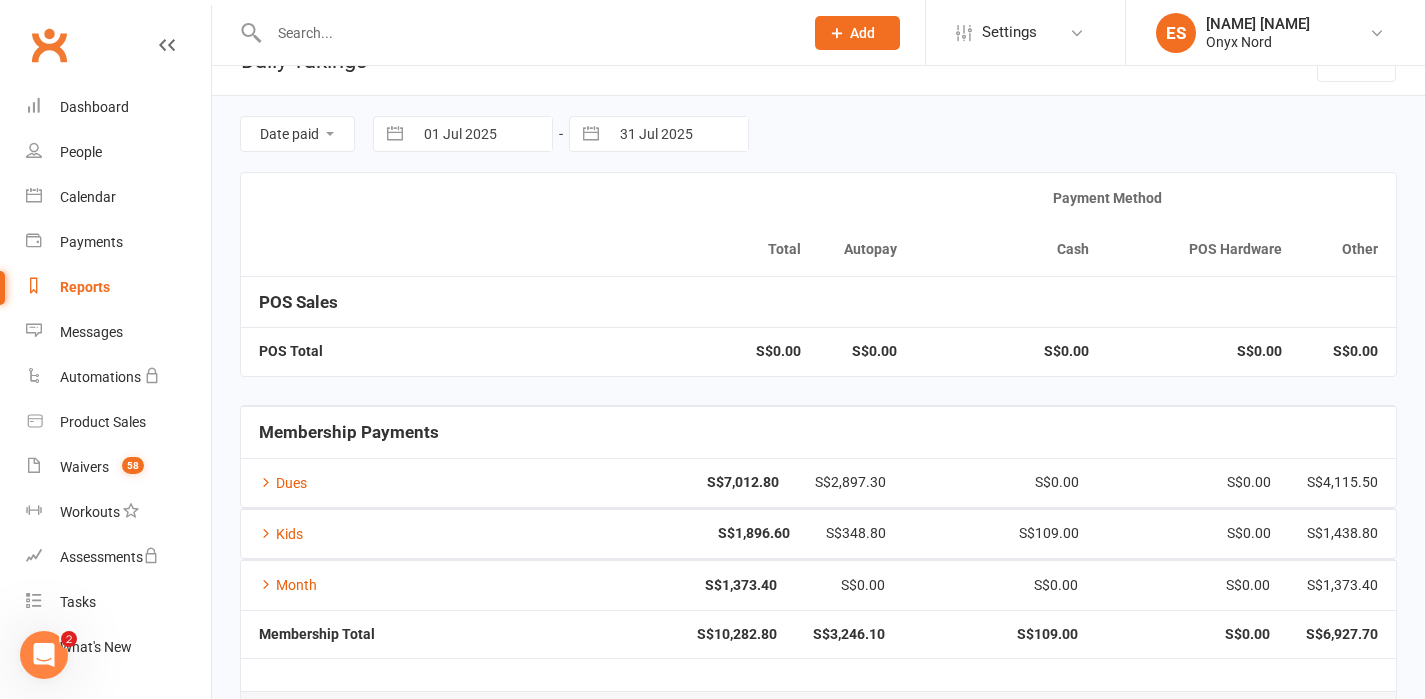 scroll, scrollTop: 0, scrollLeft: 0, axis: both 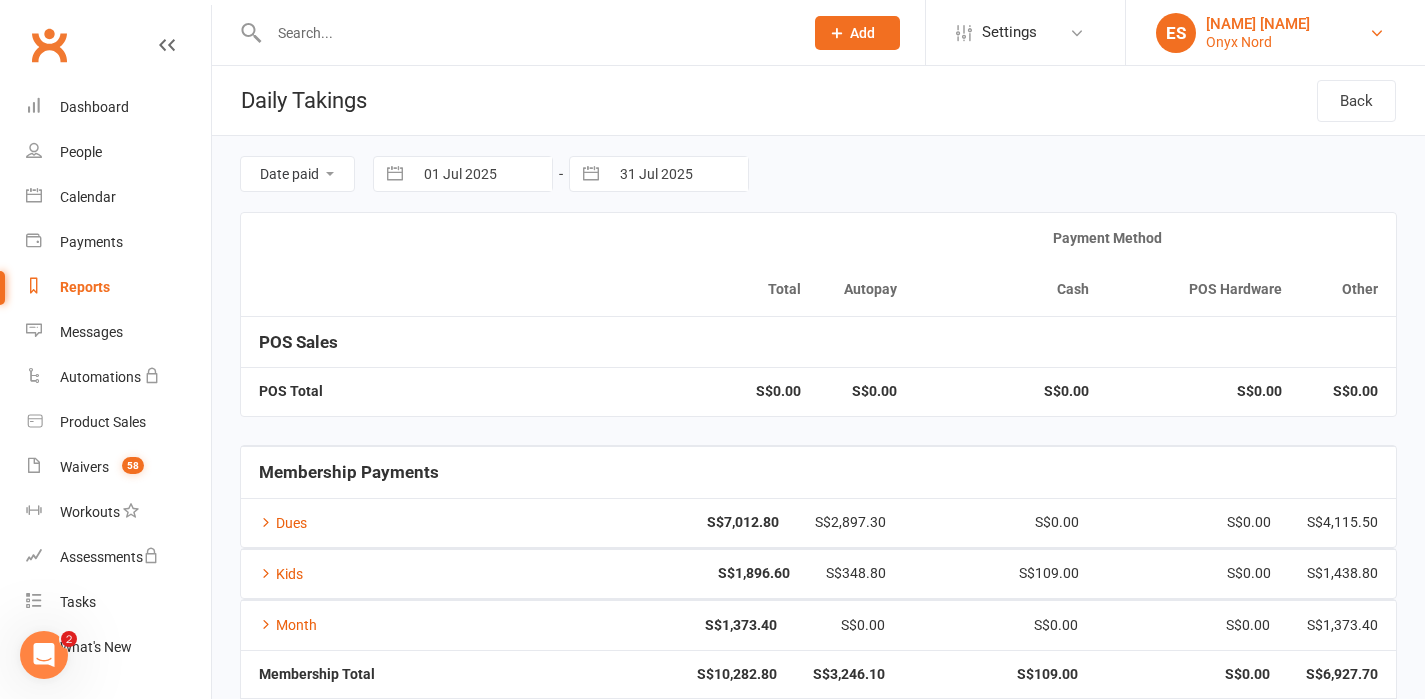 click on "Onyx Nord" at bounding box center (1258, 42) 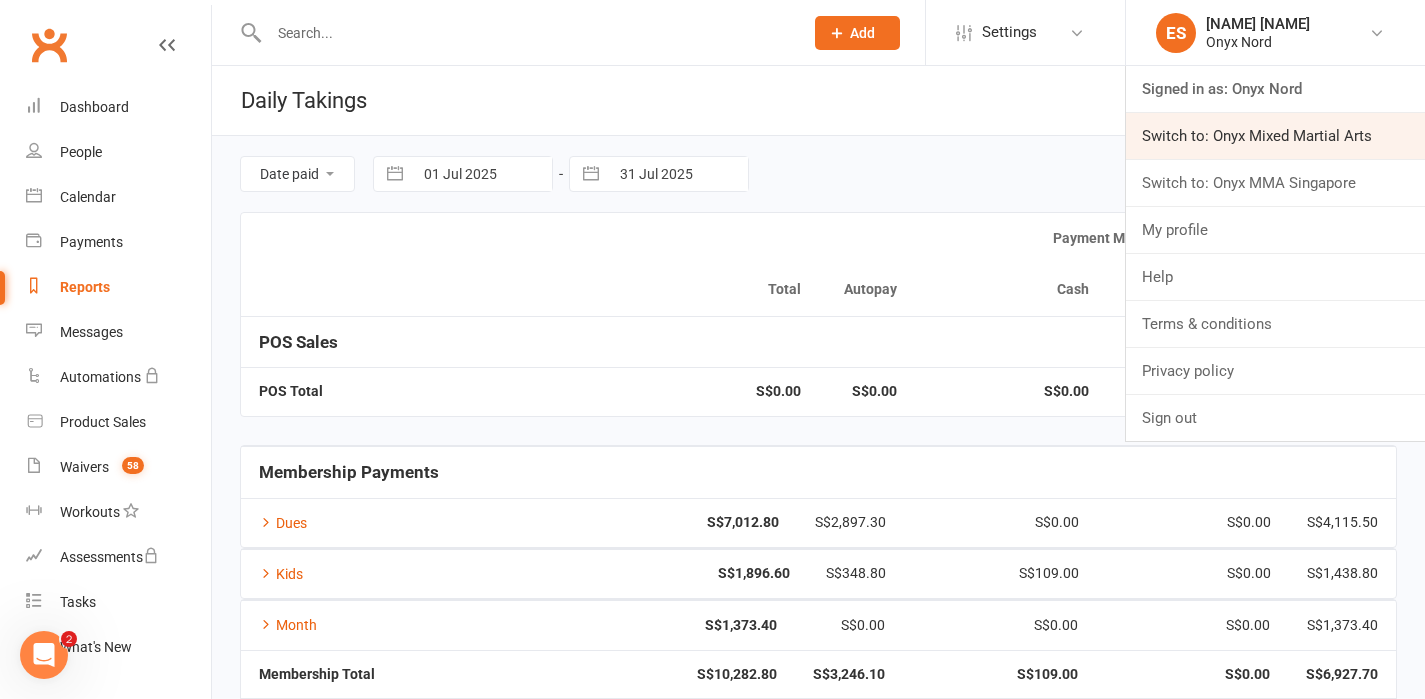click on "Switch to: Onyx Mixed Martial Arts" at bounding box center [1275, 136] 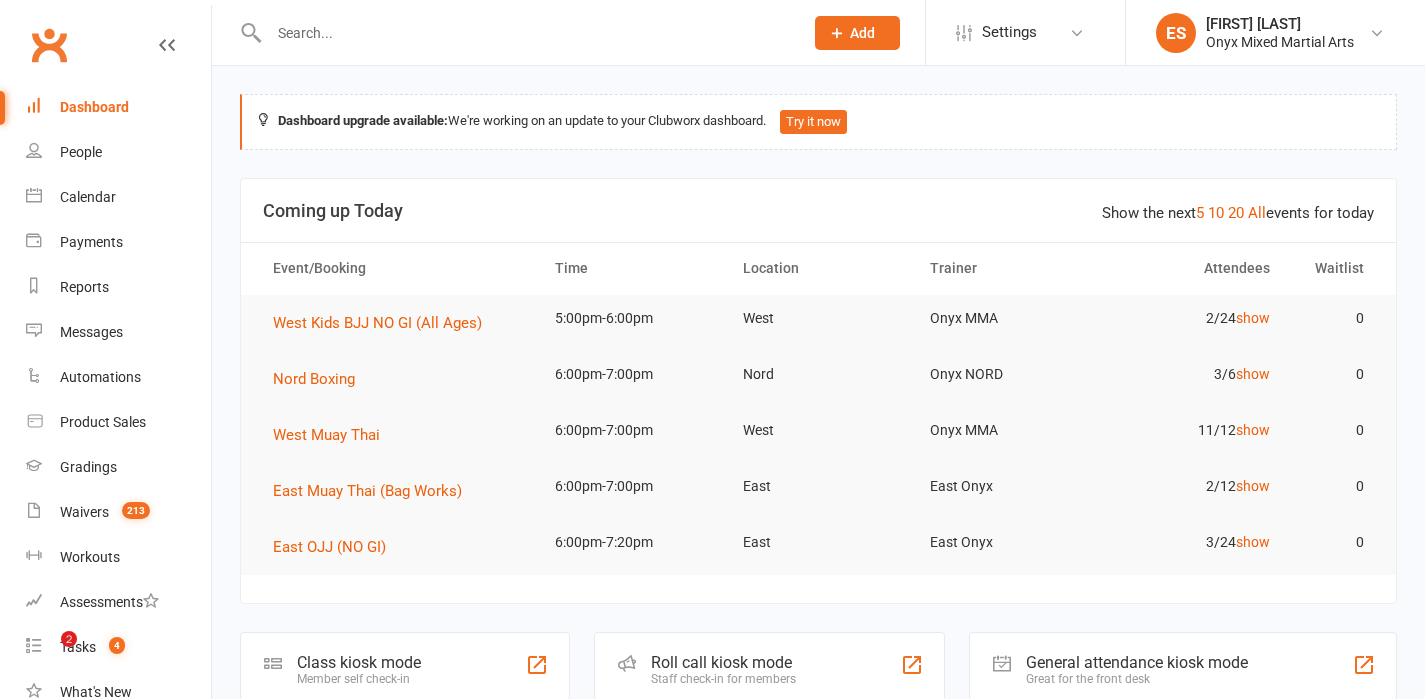 scroll, scrollTop: 0, scrollLeft: 0, axis: both 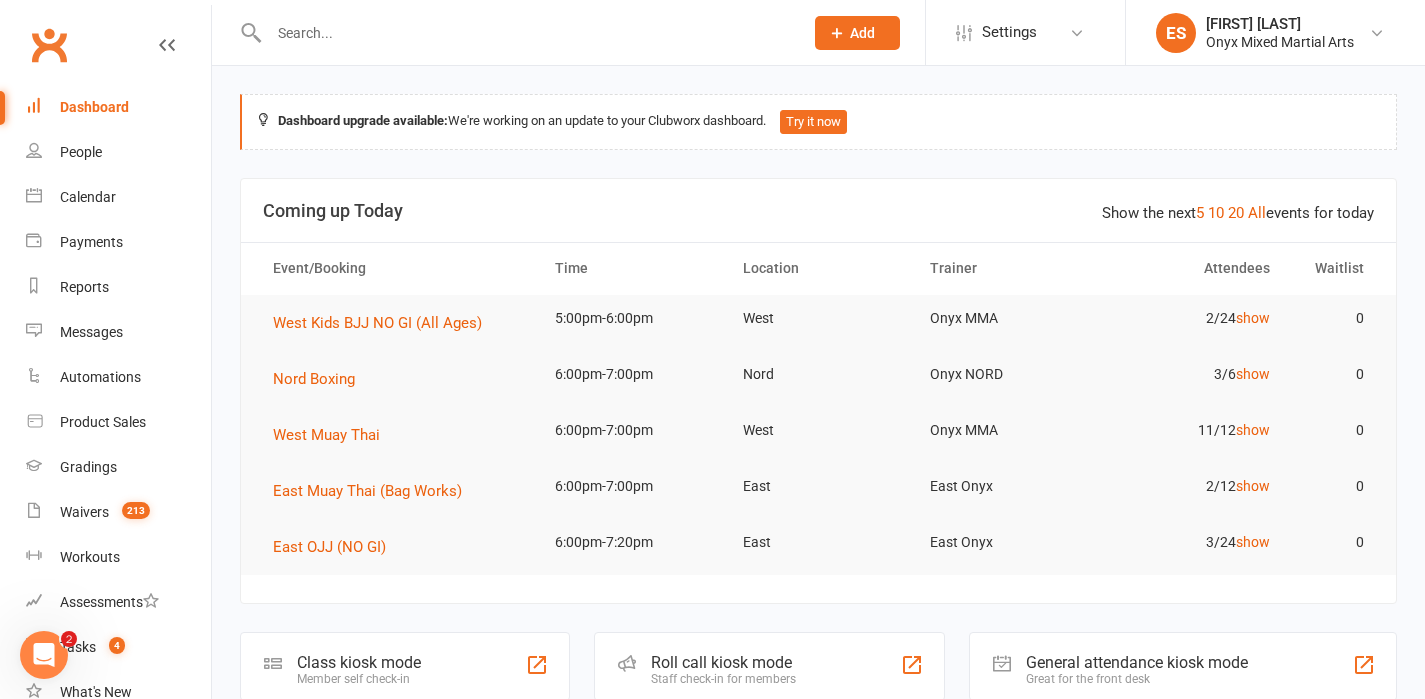 click at bounding box center (526, 33) 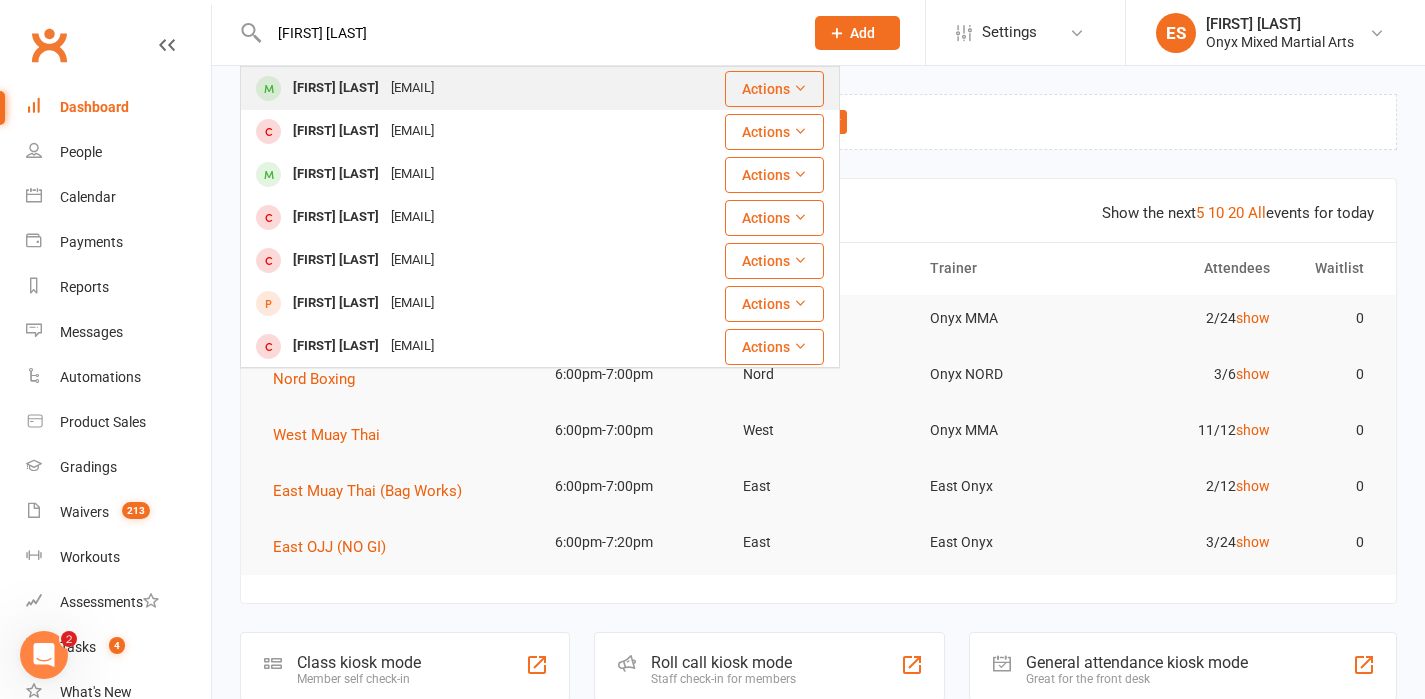 type on "[FIRST] [LAST]" 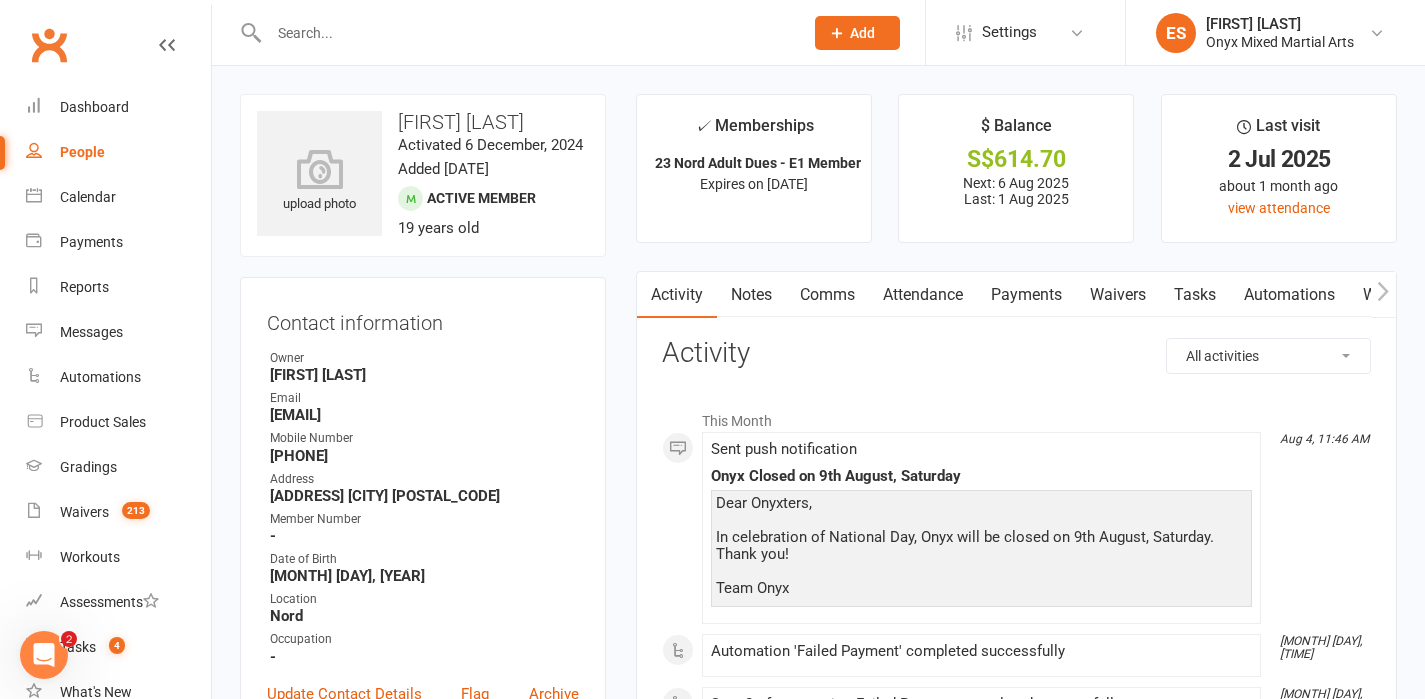 click on "Payments" at bounding box center (1026, 295) 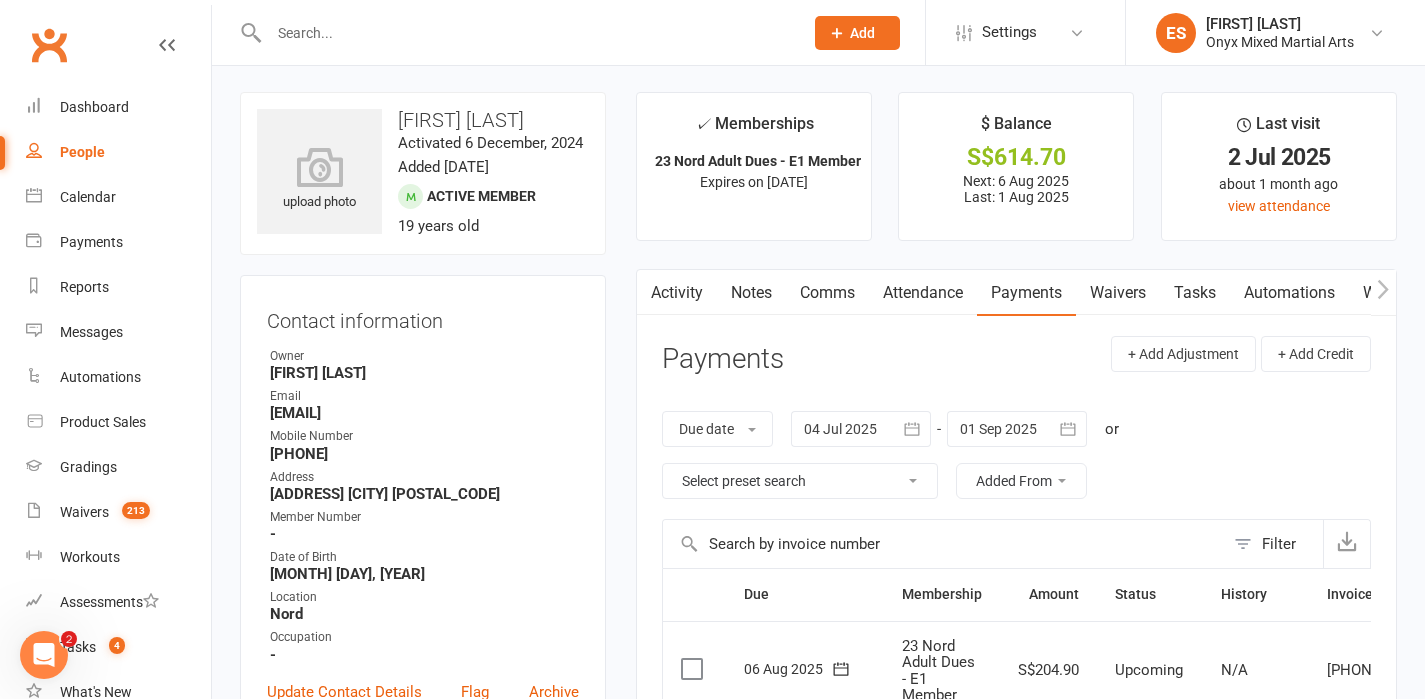 scroll, scrollTop: 336, scrollLeft: 0, axis: vertical 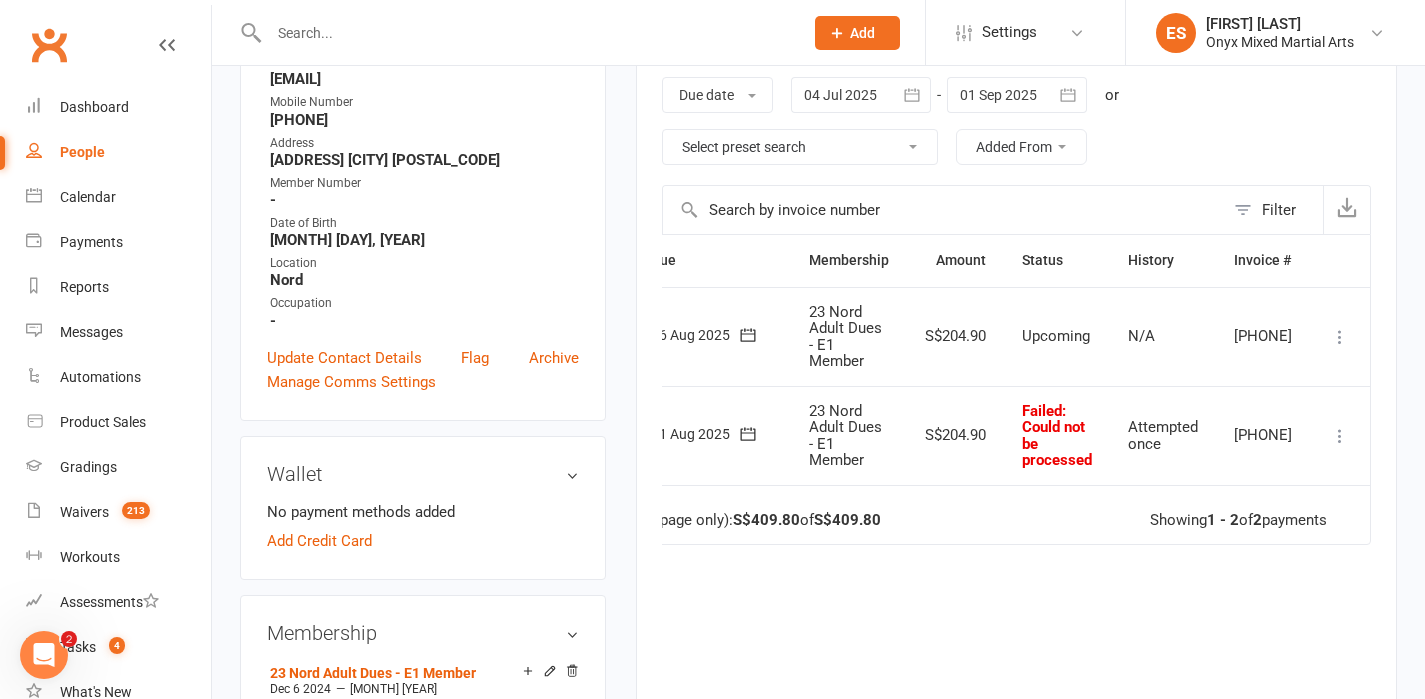 click at bounding box center (1340, 436) 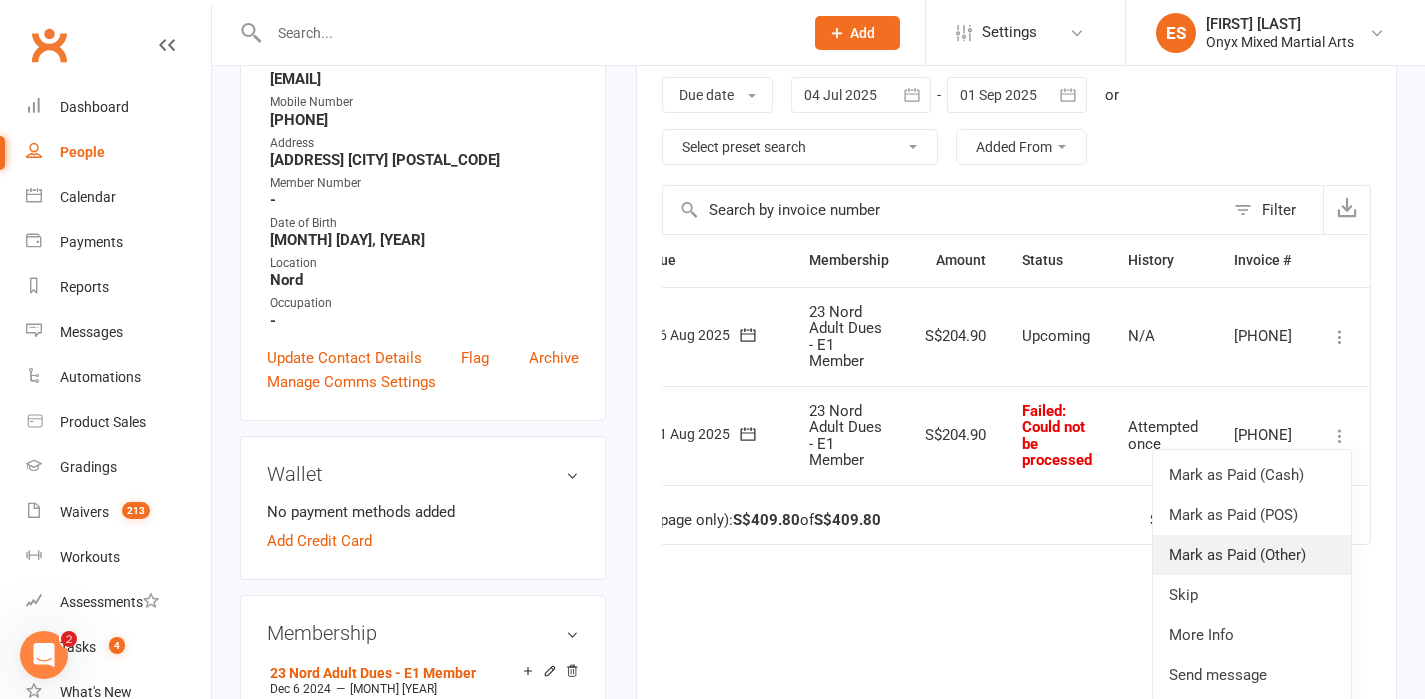 click on "Mark as Paid (Other)" at bounding box center [1252, 555] 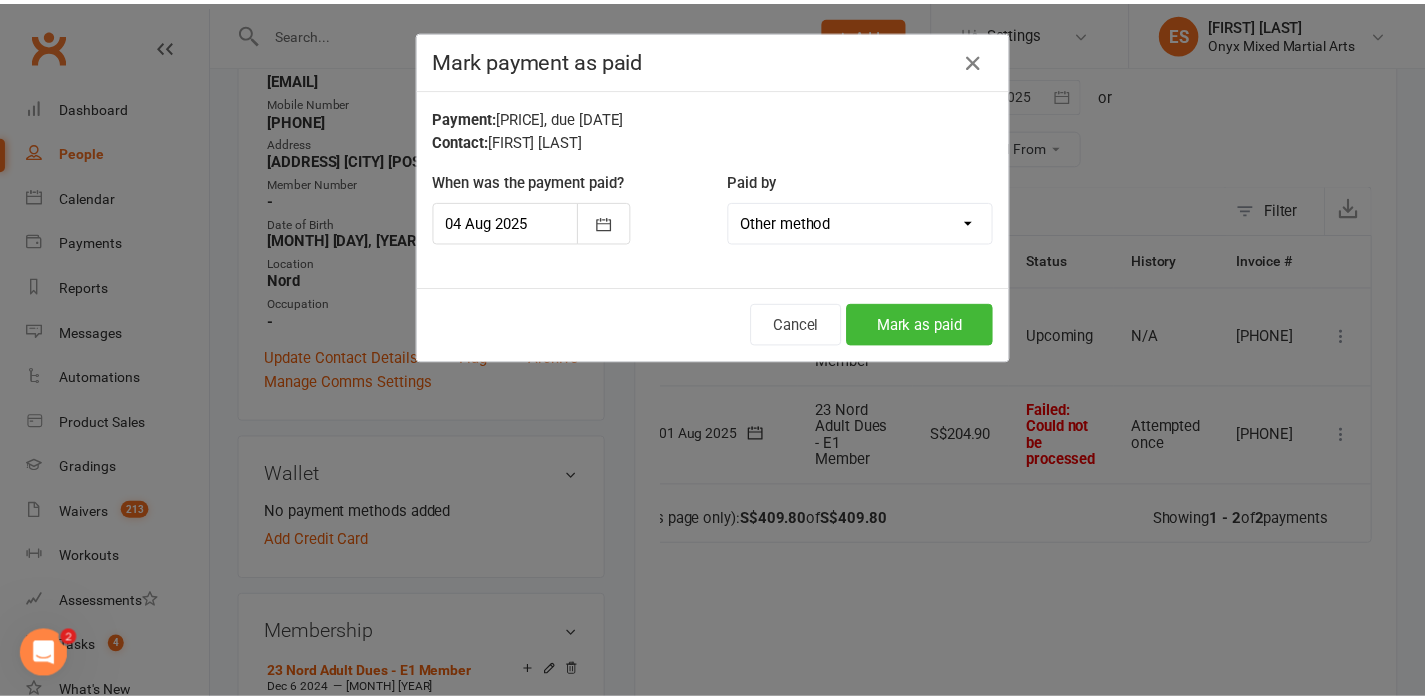 scroll, scrollTop: 0, scrollLeft: 85, axis: horizontal 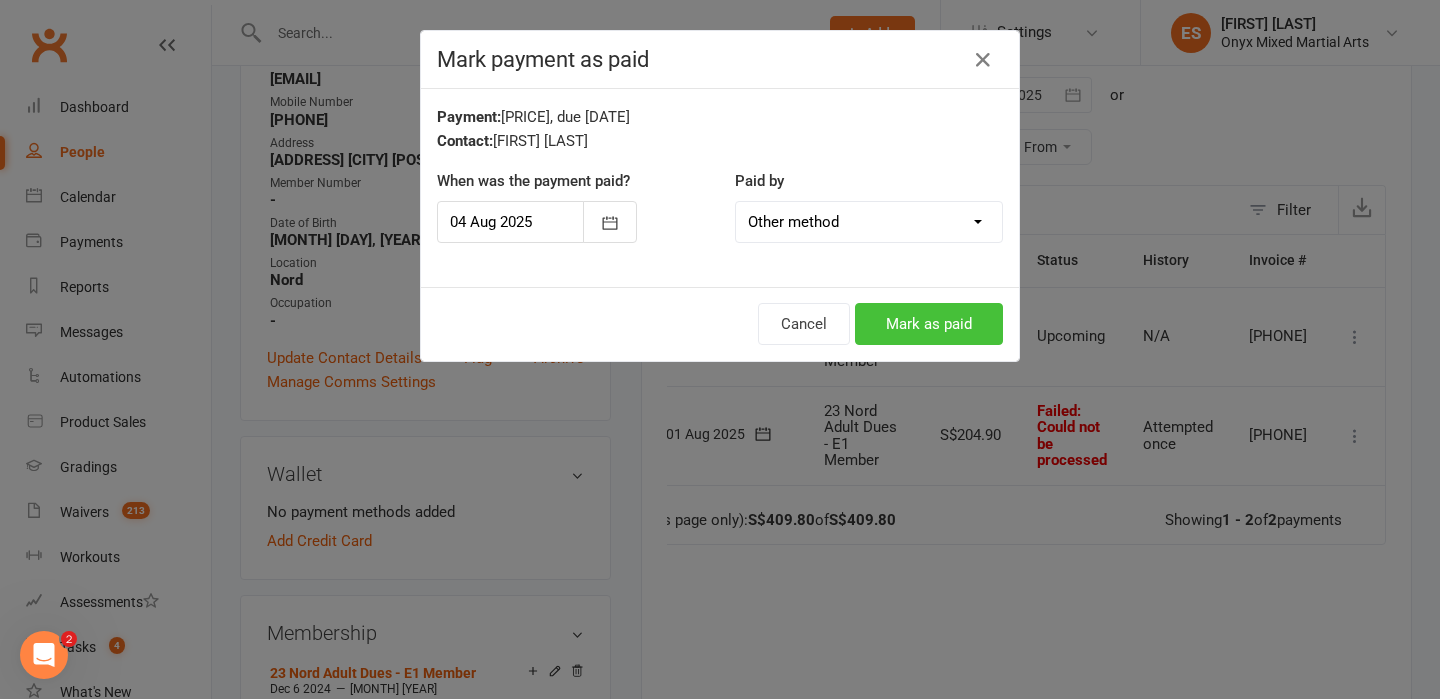 click on "Mark as paid" at bounding box center (929, 324) 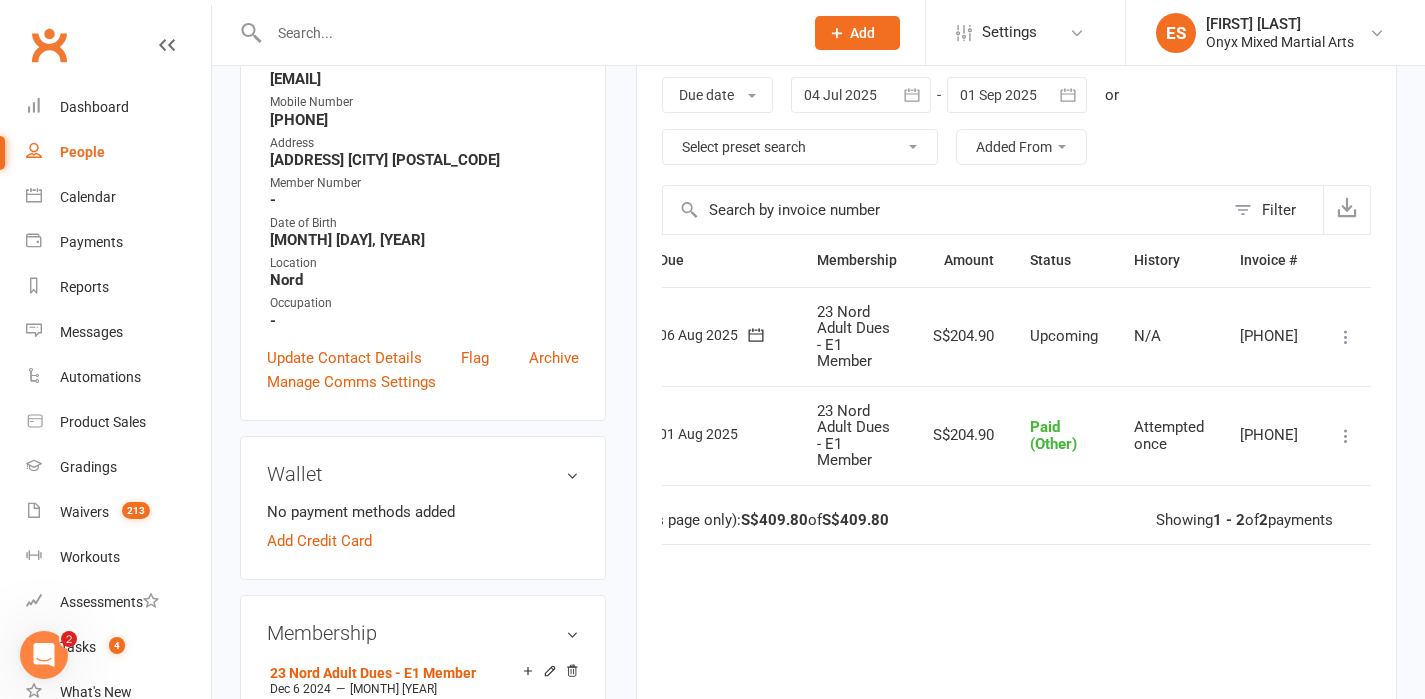 click at bounding box center (514, 32) 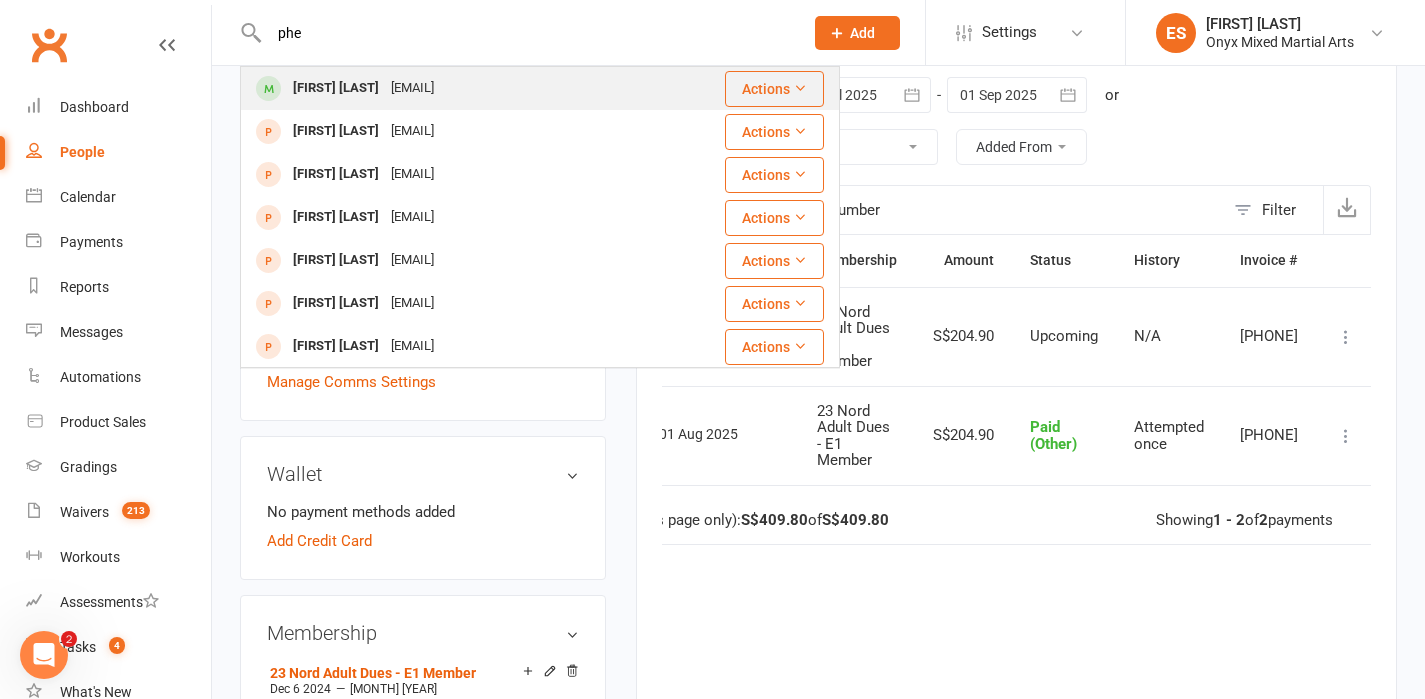 type on "phe" 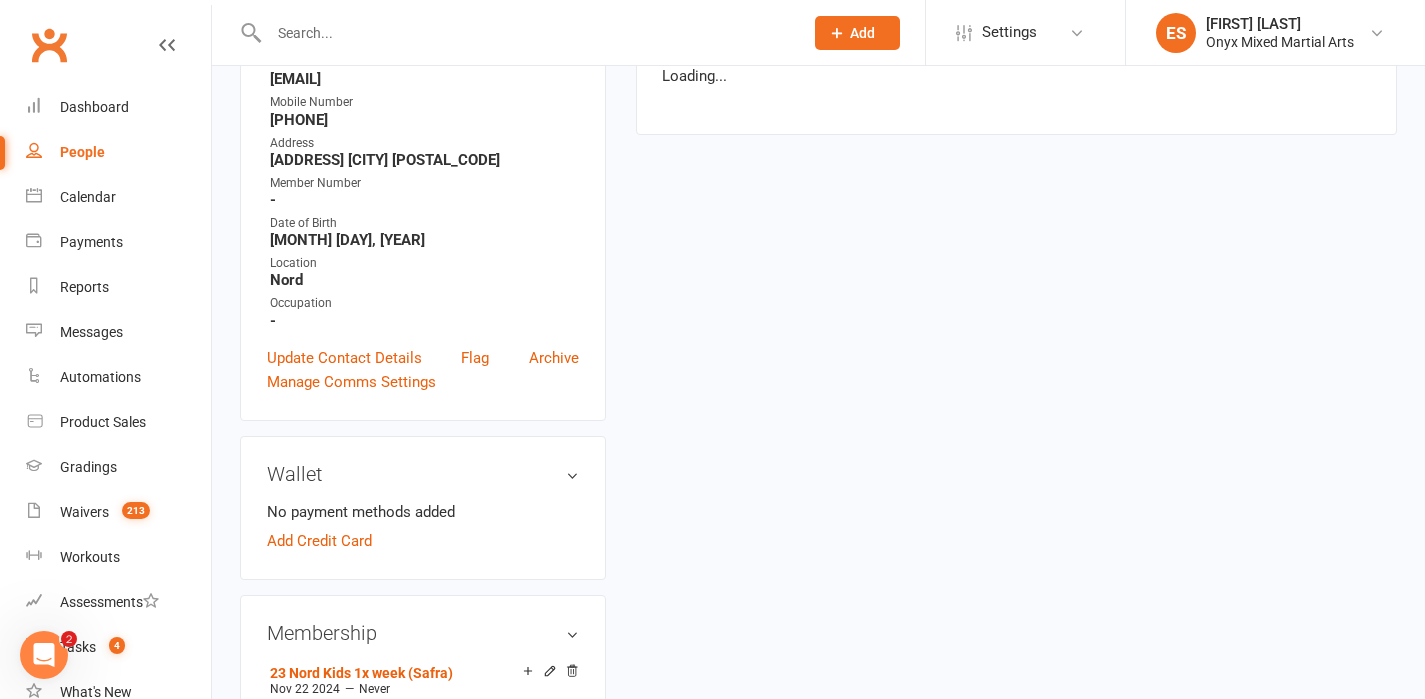 scroll, scrollTop: 0, scrollLeft: 0, axis: both 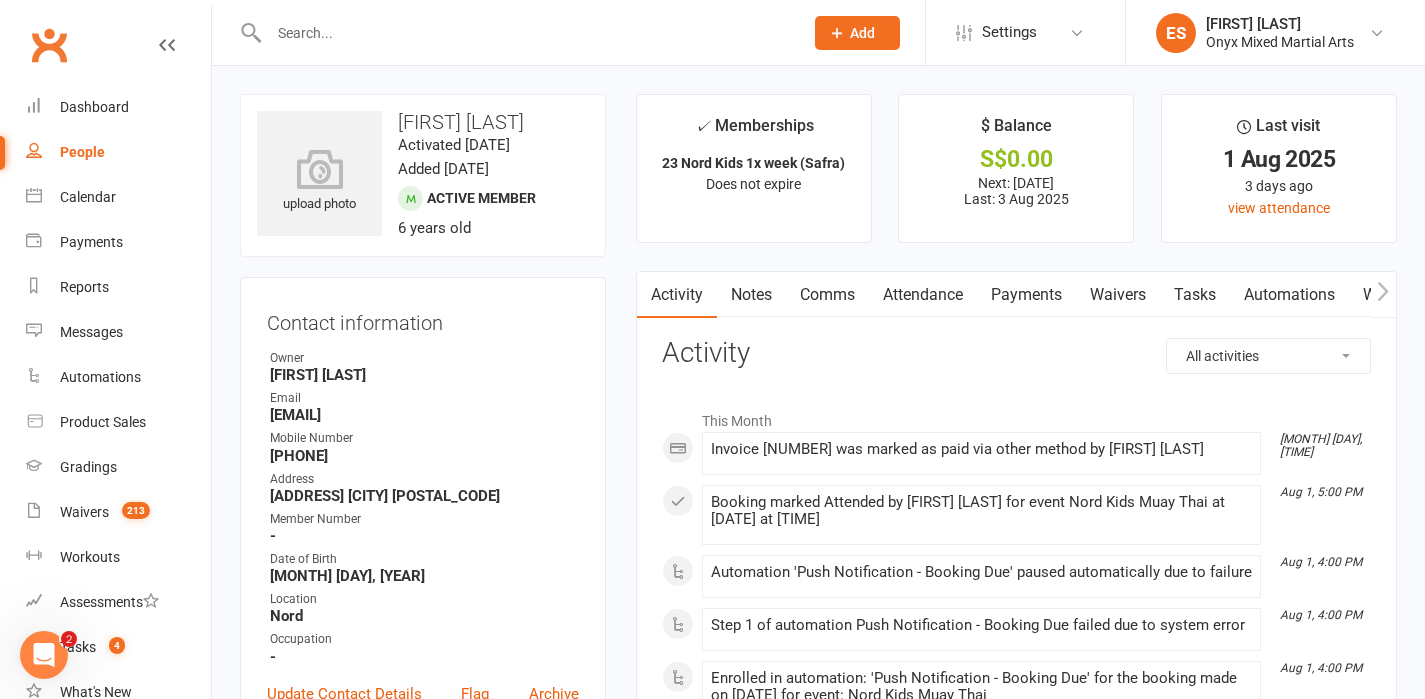 click on "Payments" at bounding box center [1026, 295] 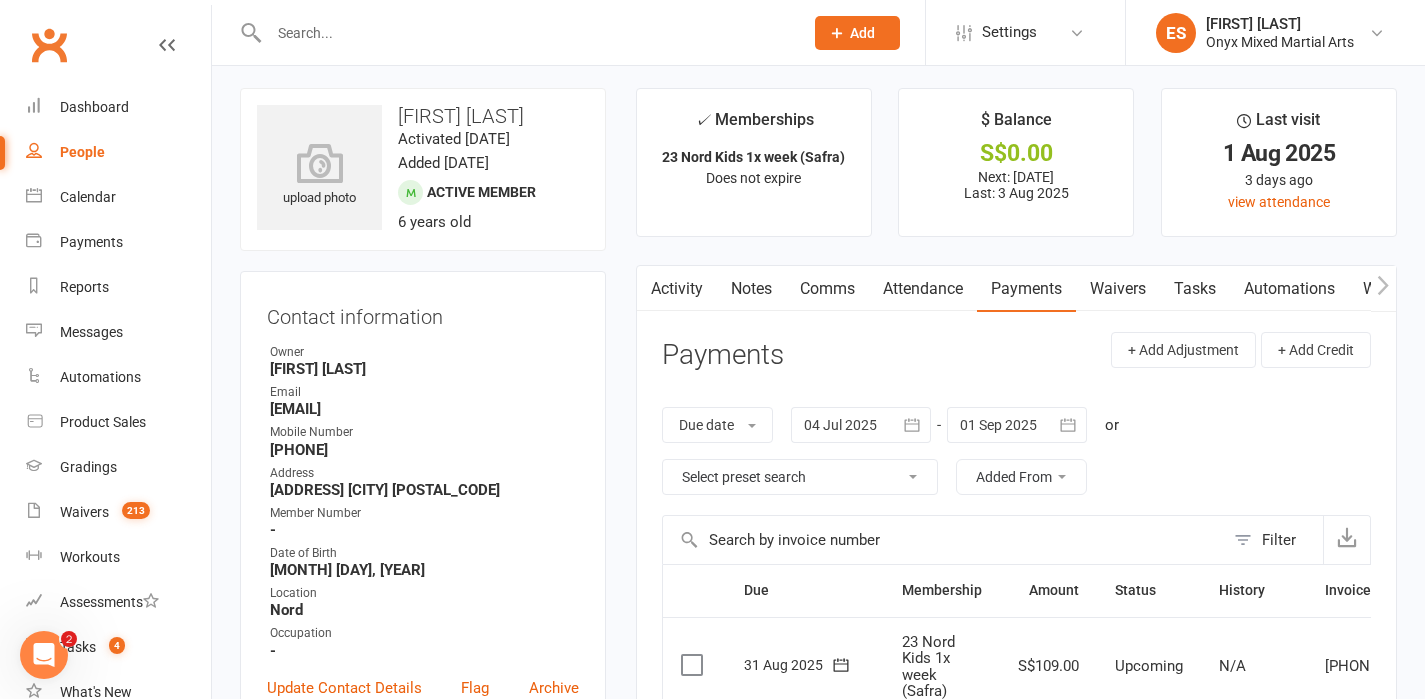 scroll, scrollTop: 0, scrollLeft: 0, axis: both 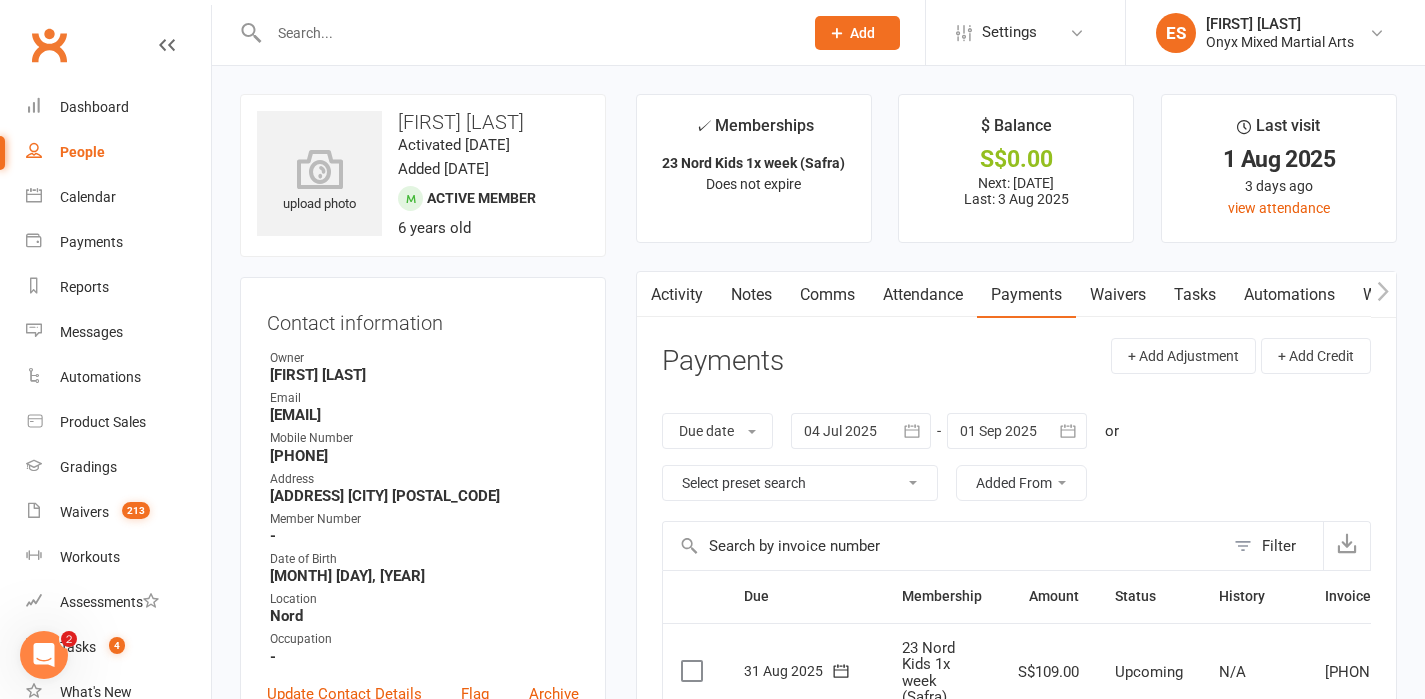 click at bounding box center (526, 33) 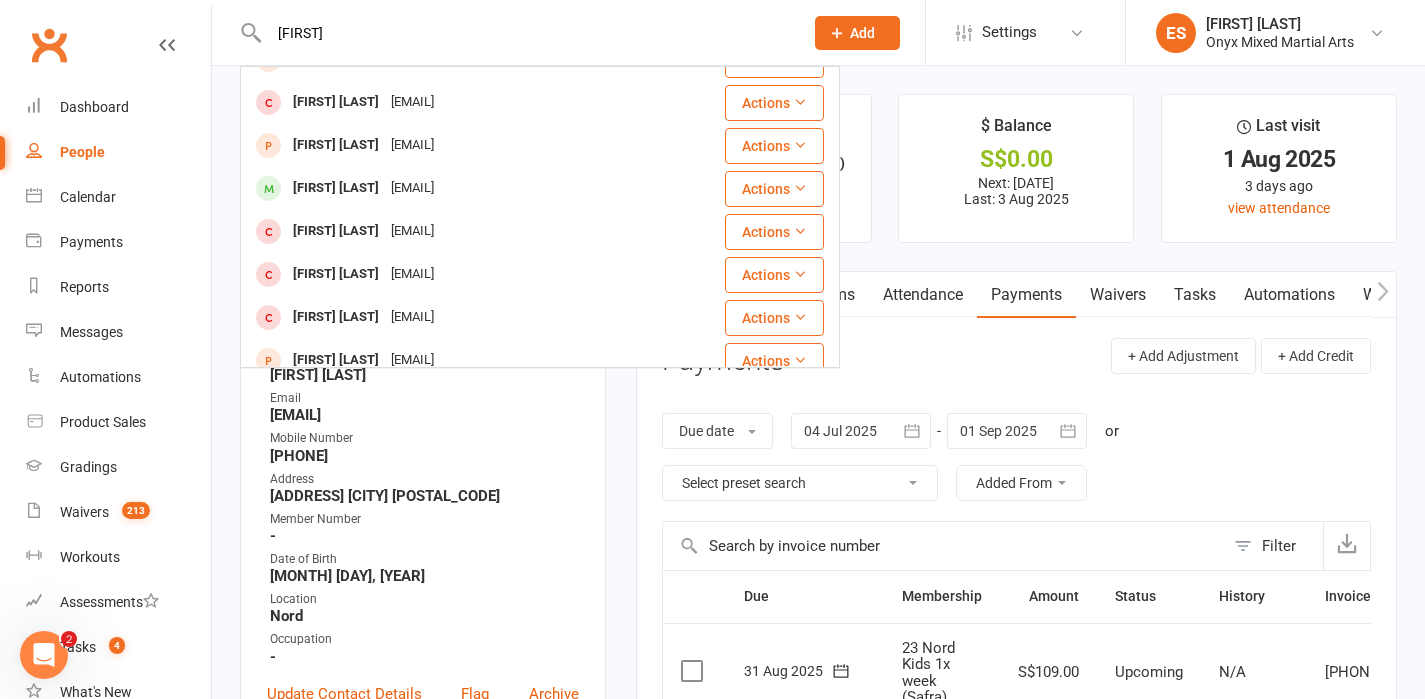 scroll, scrollTop: 361, scrollLeft: 0, axis: vertical 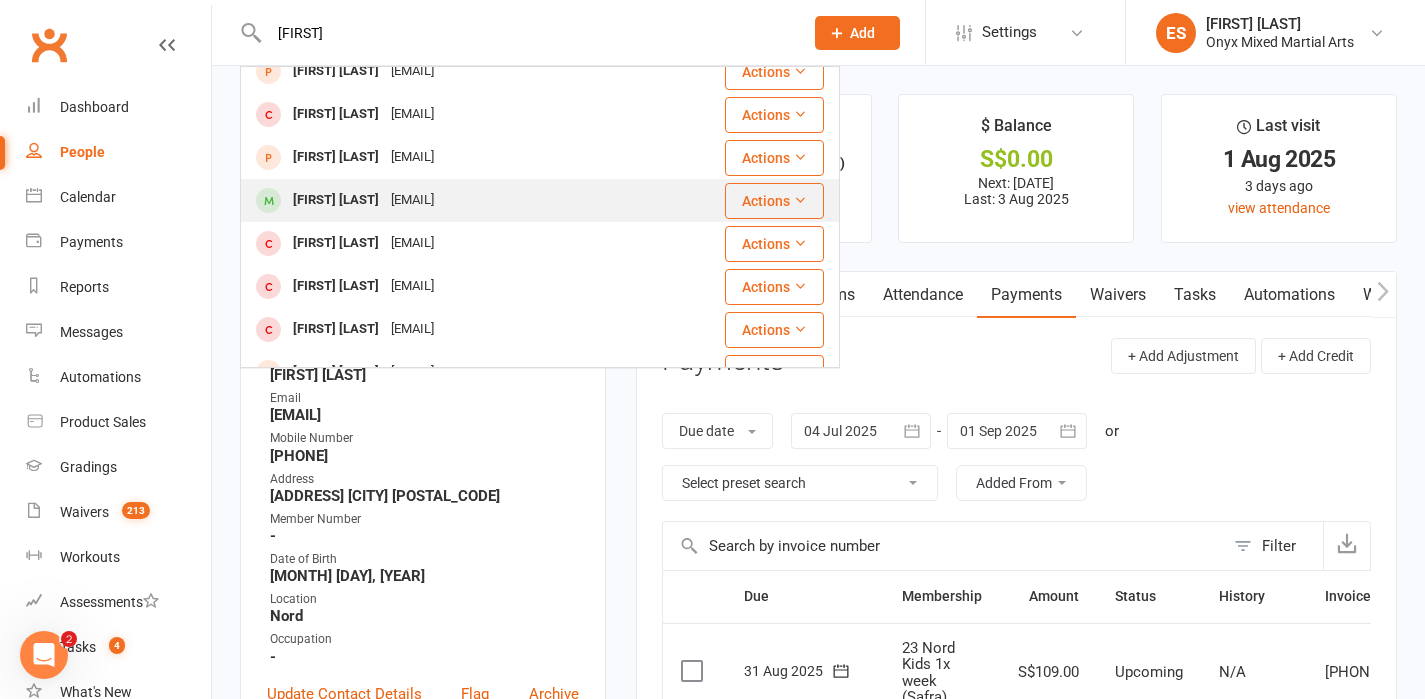 type on "[FIRST]" 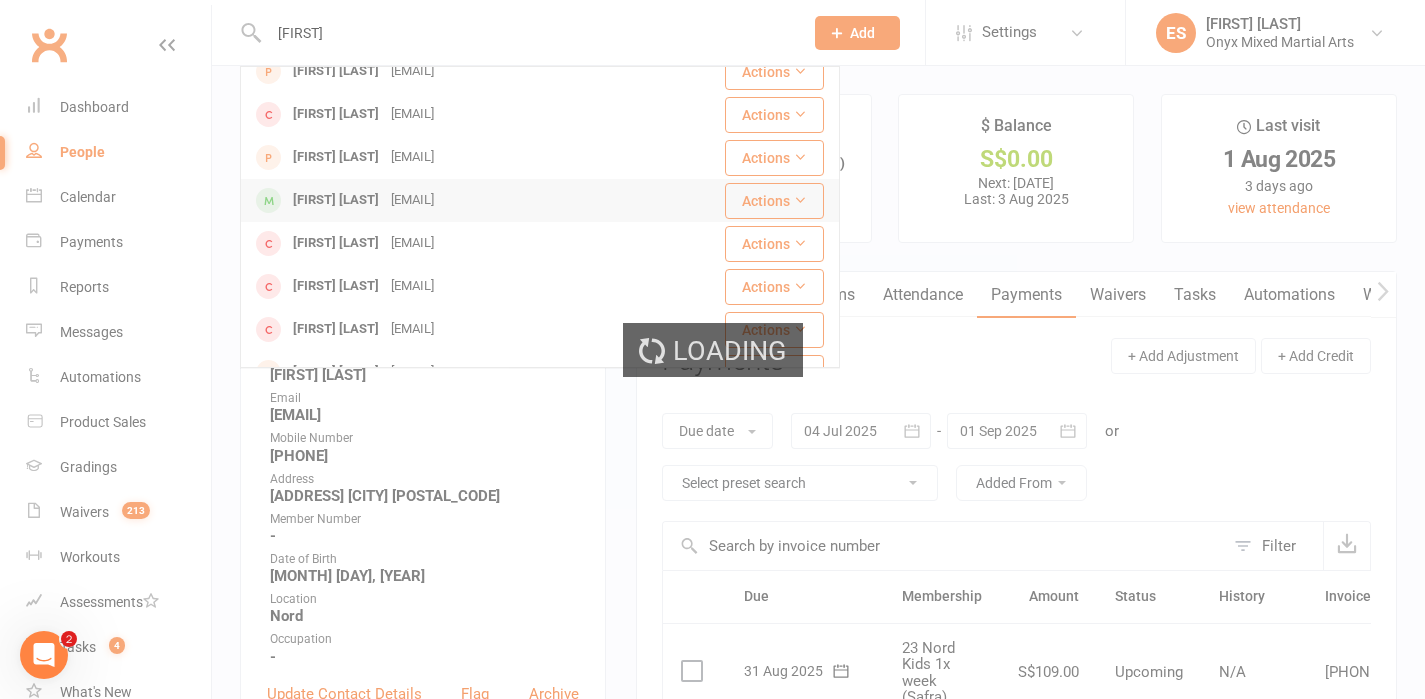 type 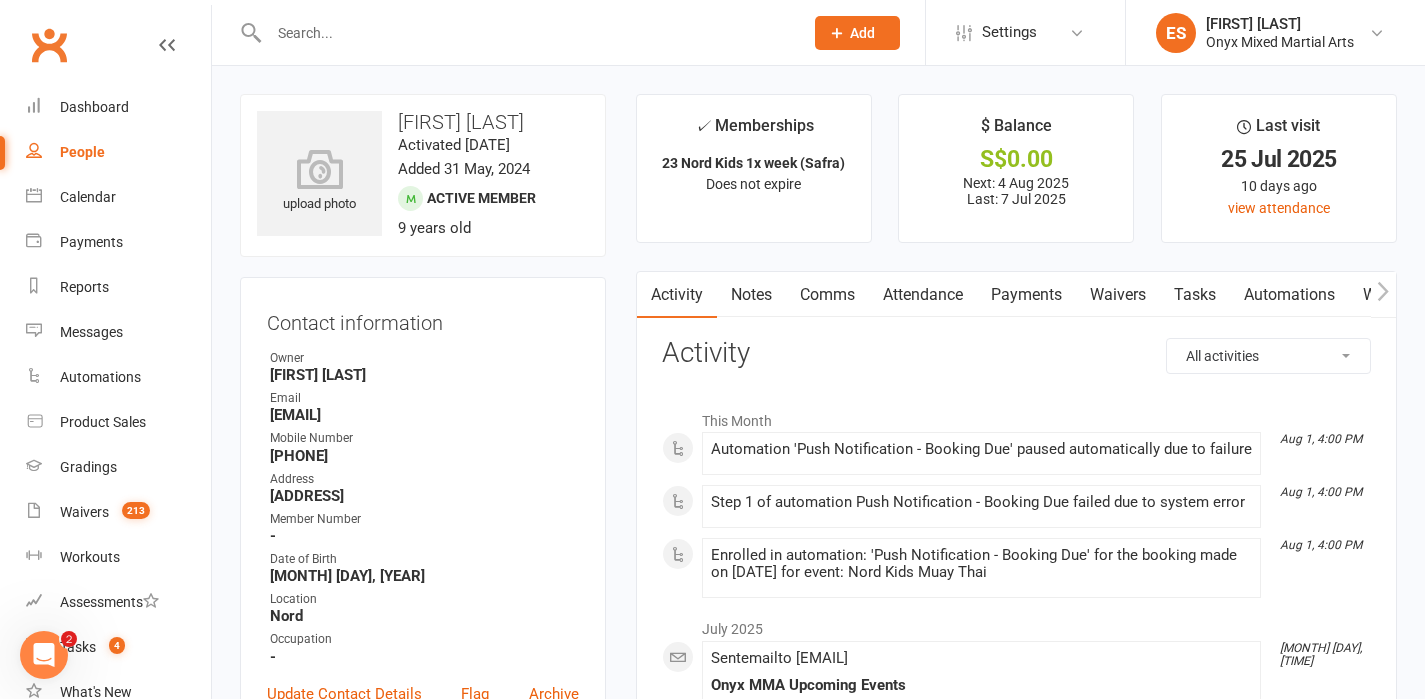 click on "Payments" at bounding box center (1026, 295) 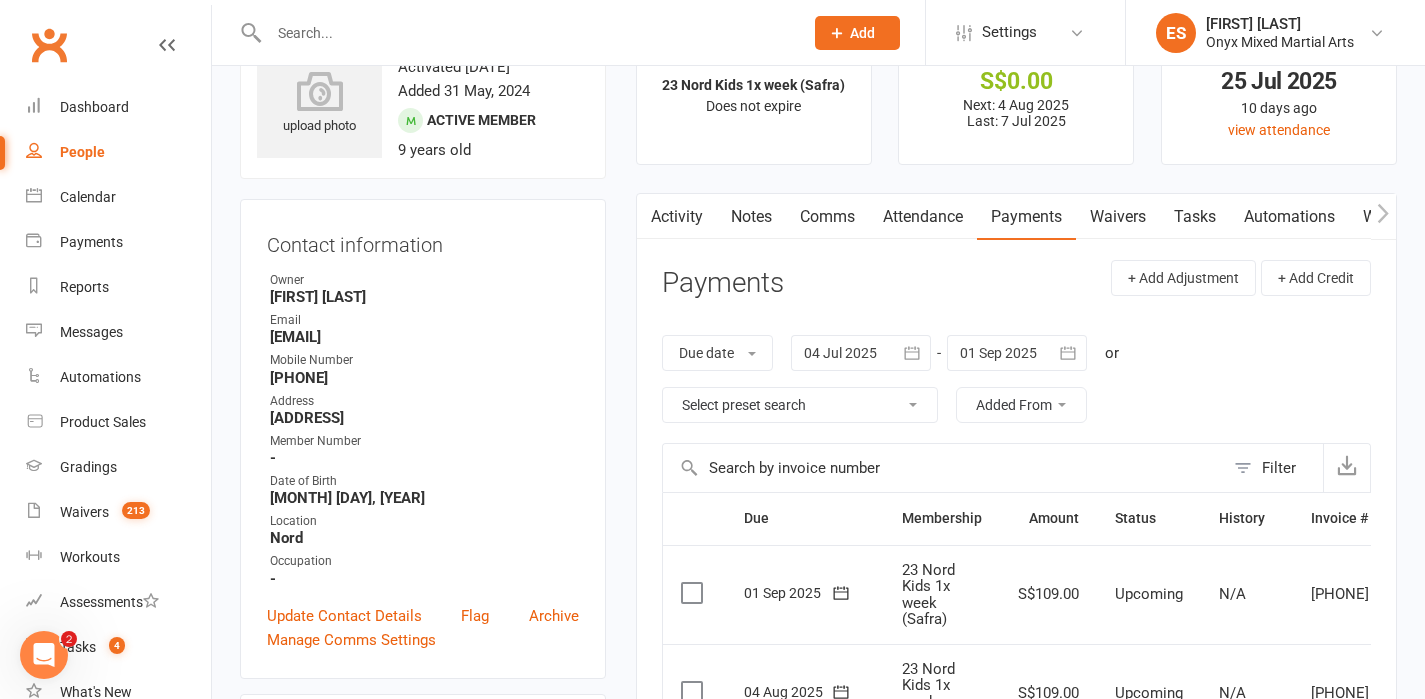 scroll, scrollTop: 405, scrollLeft: 0, axis: vertical 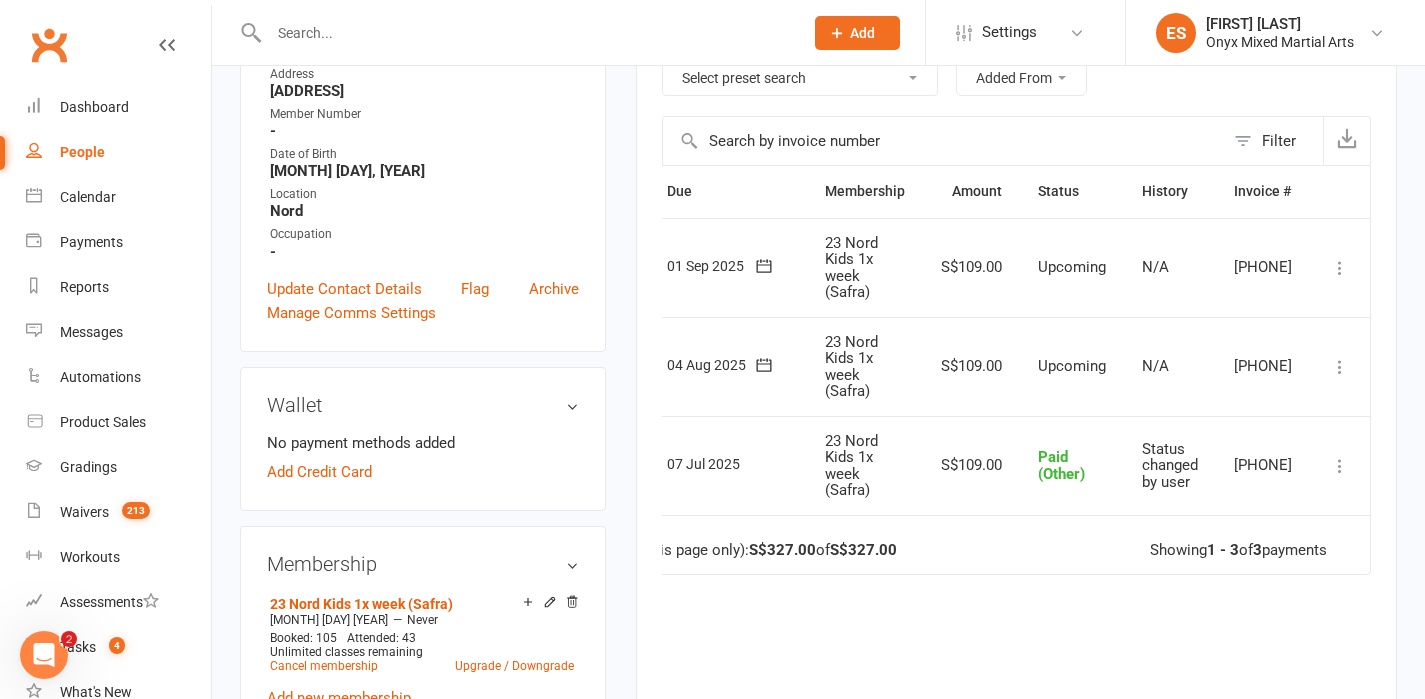 click at bounding box center [1340, 367] 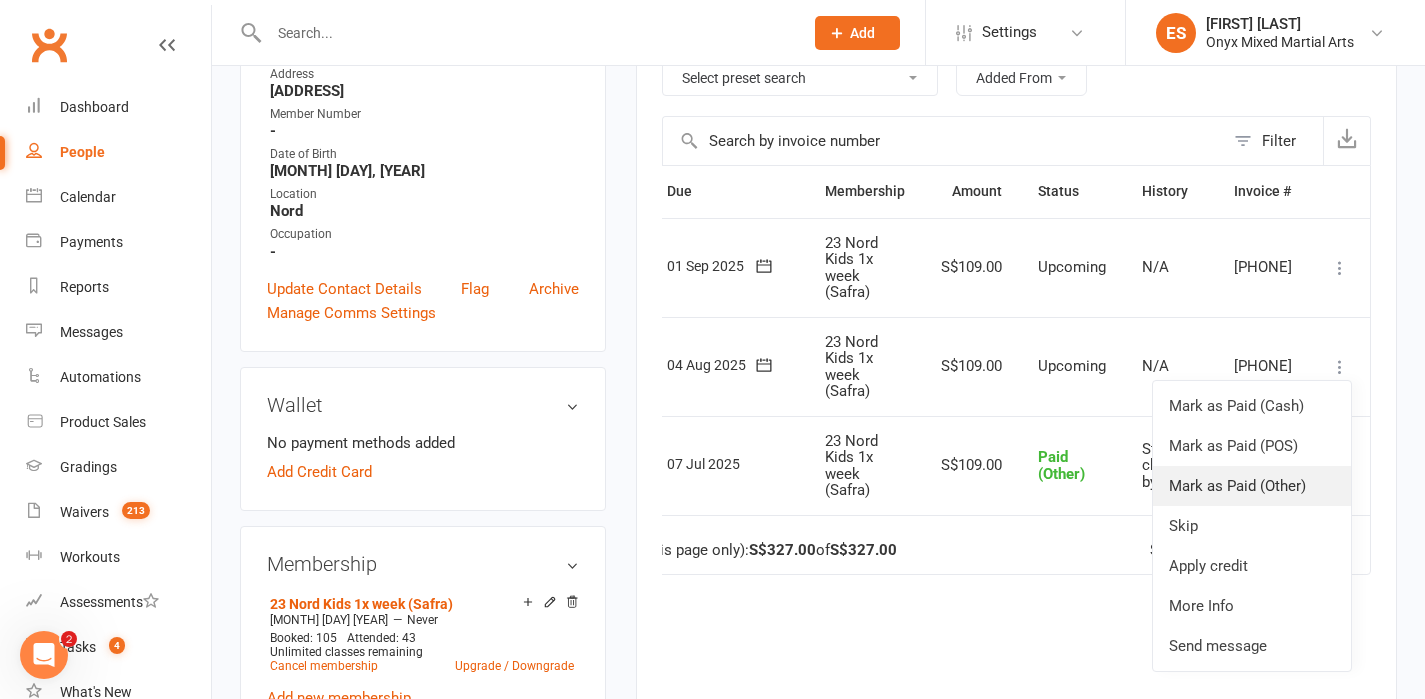 click on "Mark as Paid (Other)" at bounding box center (1252, 486) 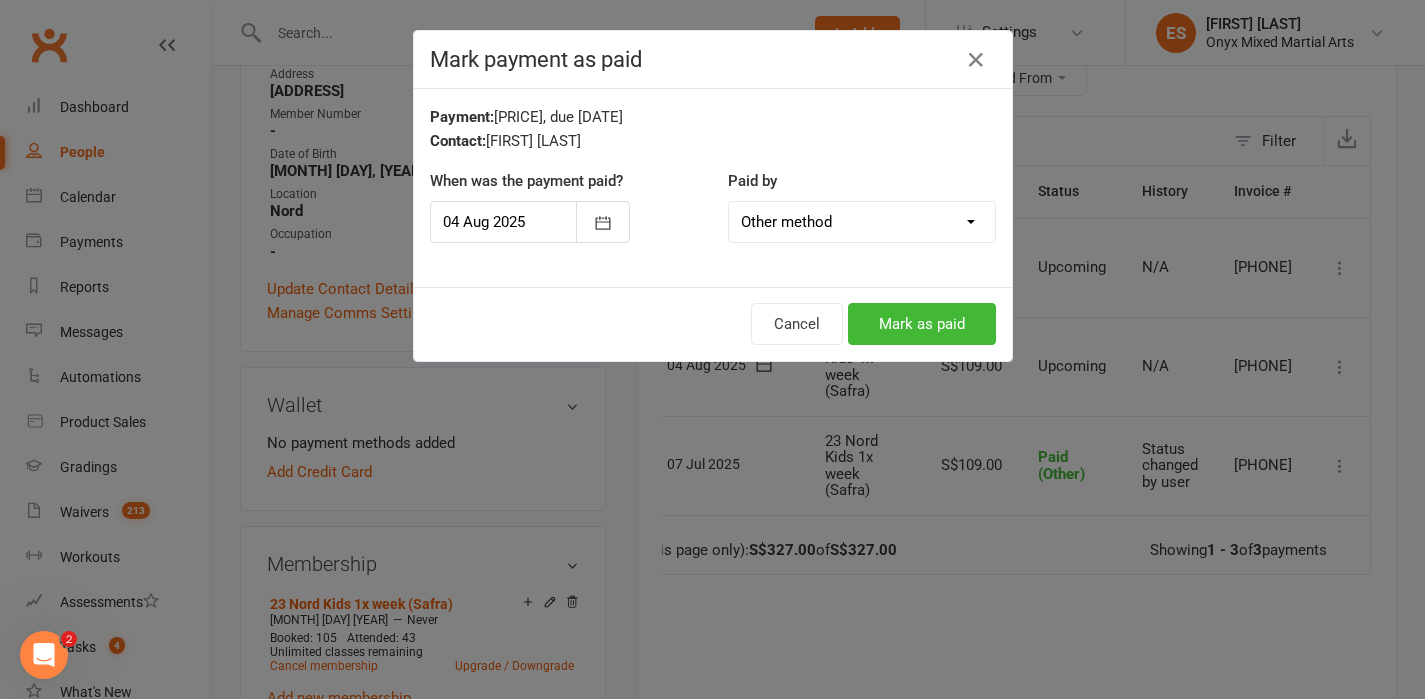 scroll, scrollTop: 0, scrollLeft: 70, axis: horizontal 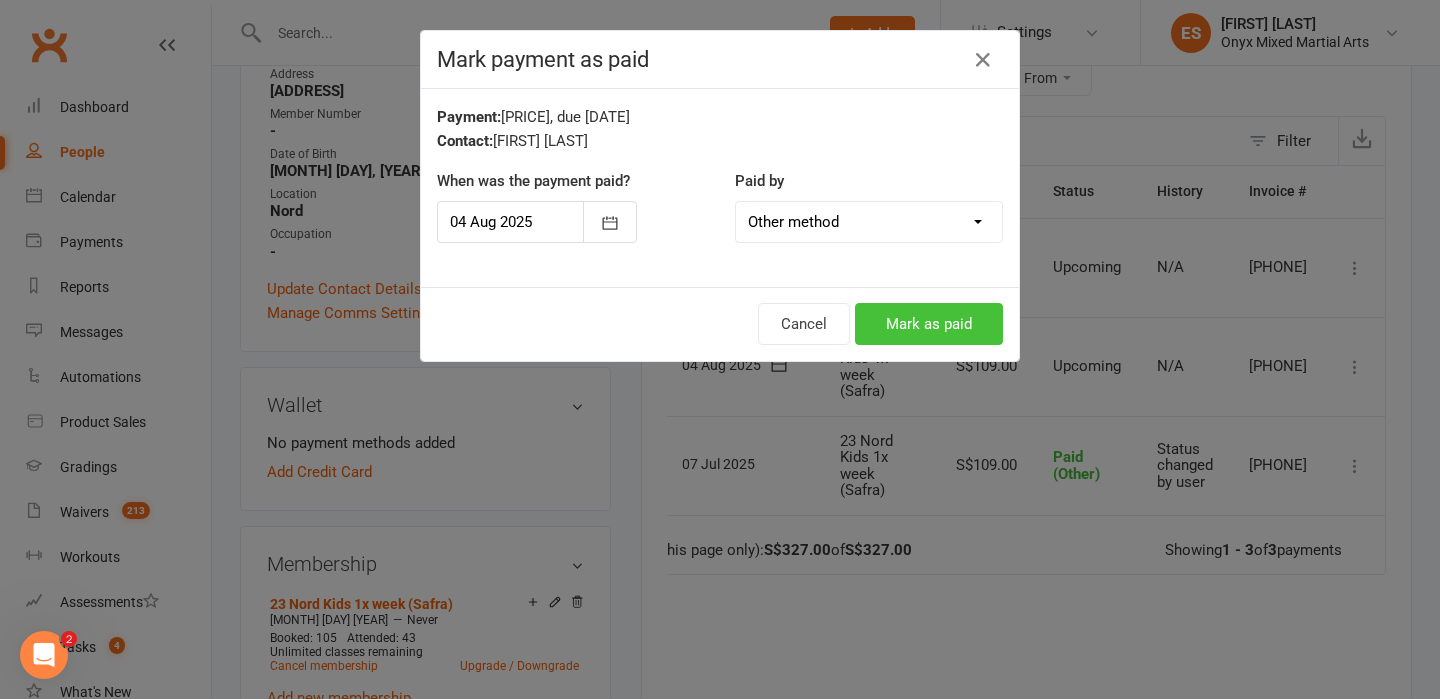 click on "Mark as paid" at bounding box center (929, 324) 